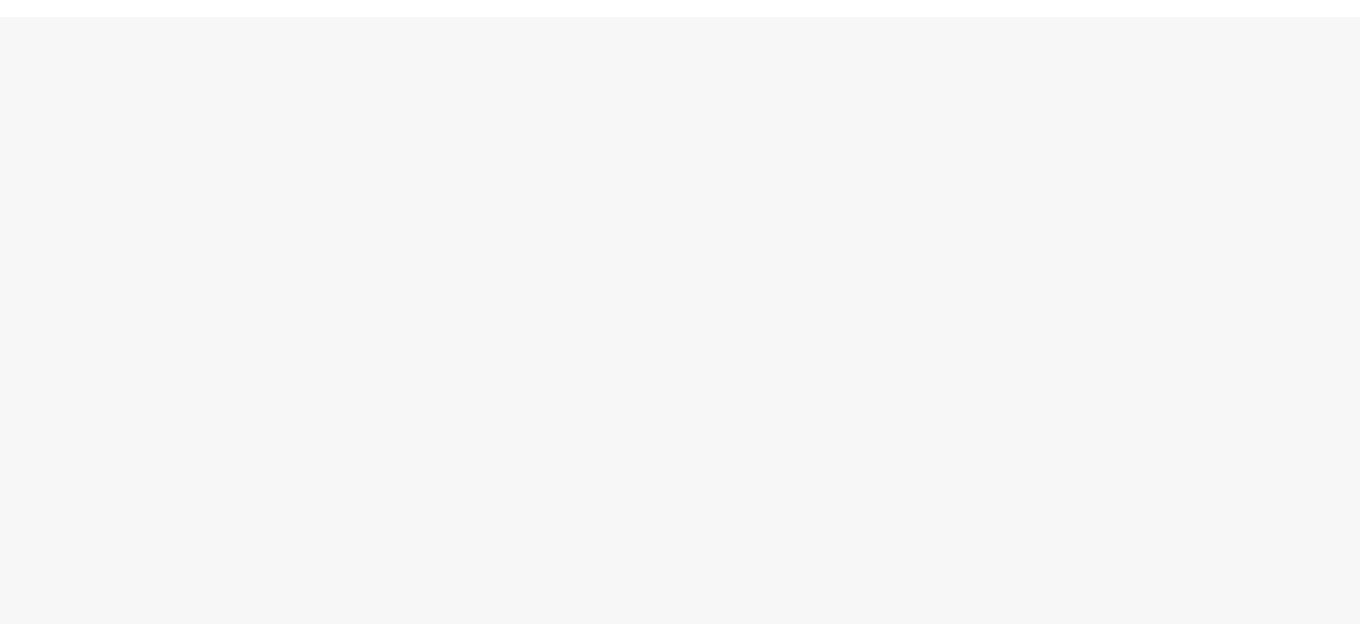 scroll, scrollTop: 0, scrollLeft: 0, axis: both 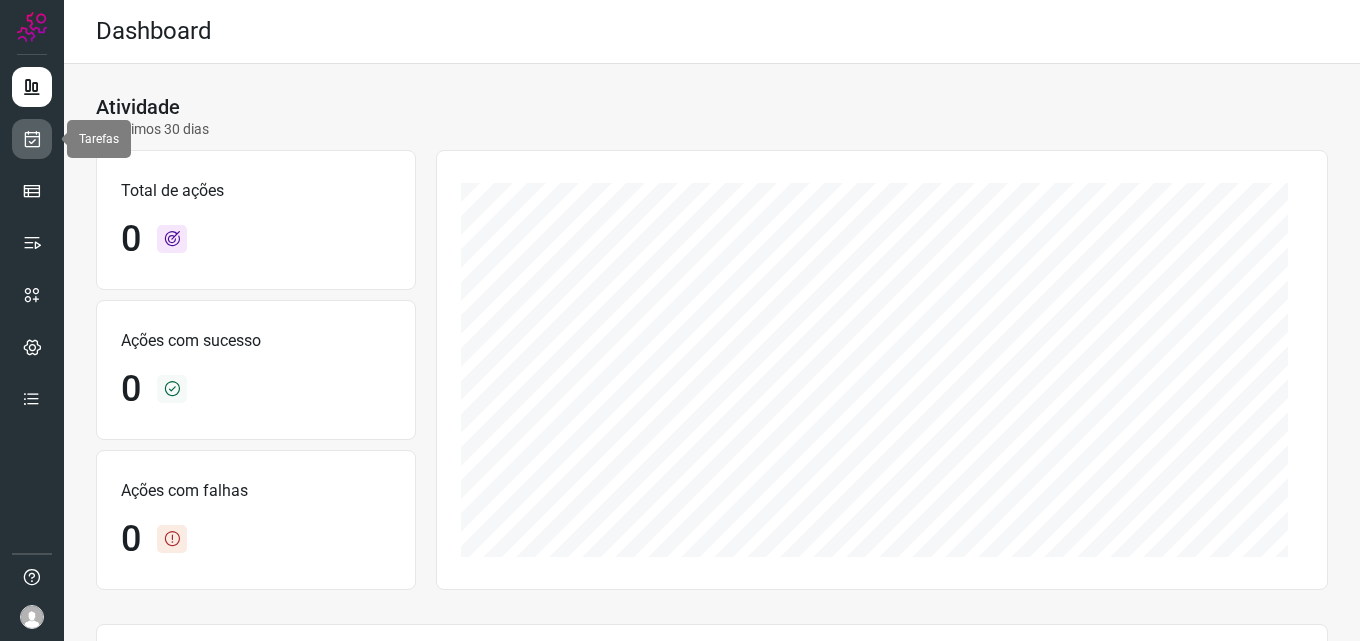 click at bounding box center (32, 139) 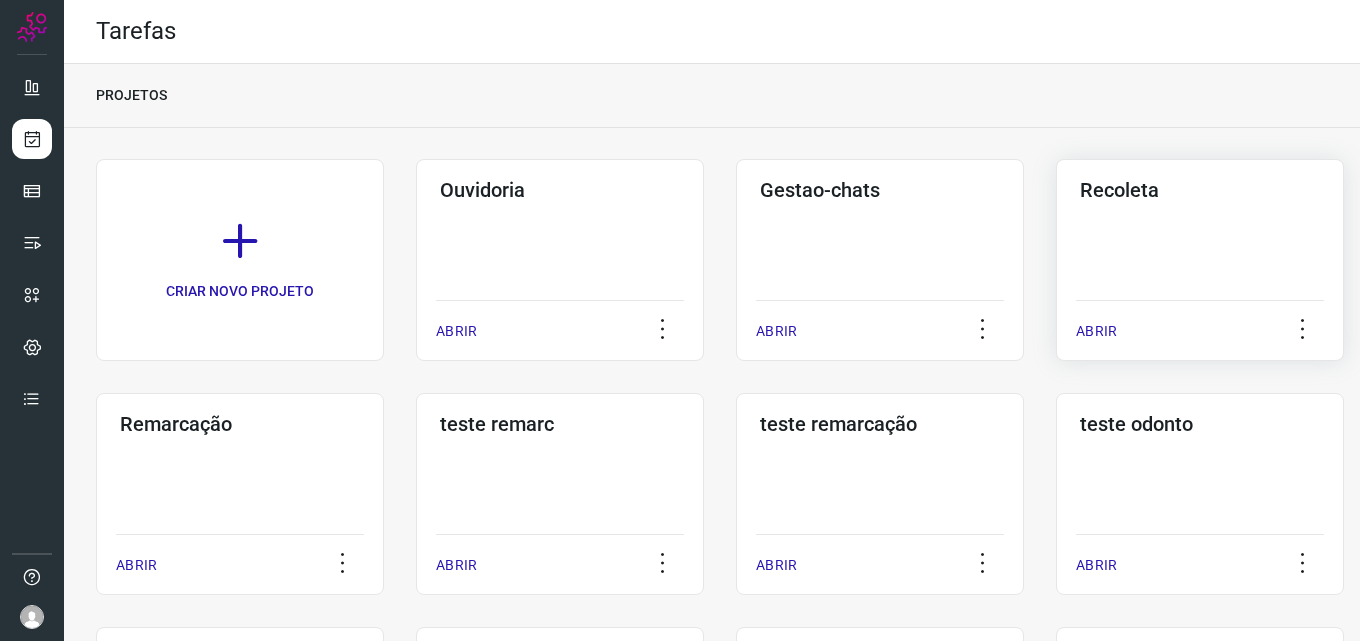 click on "Recoleta  ABRIR" 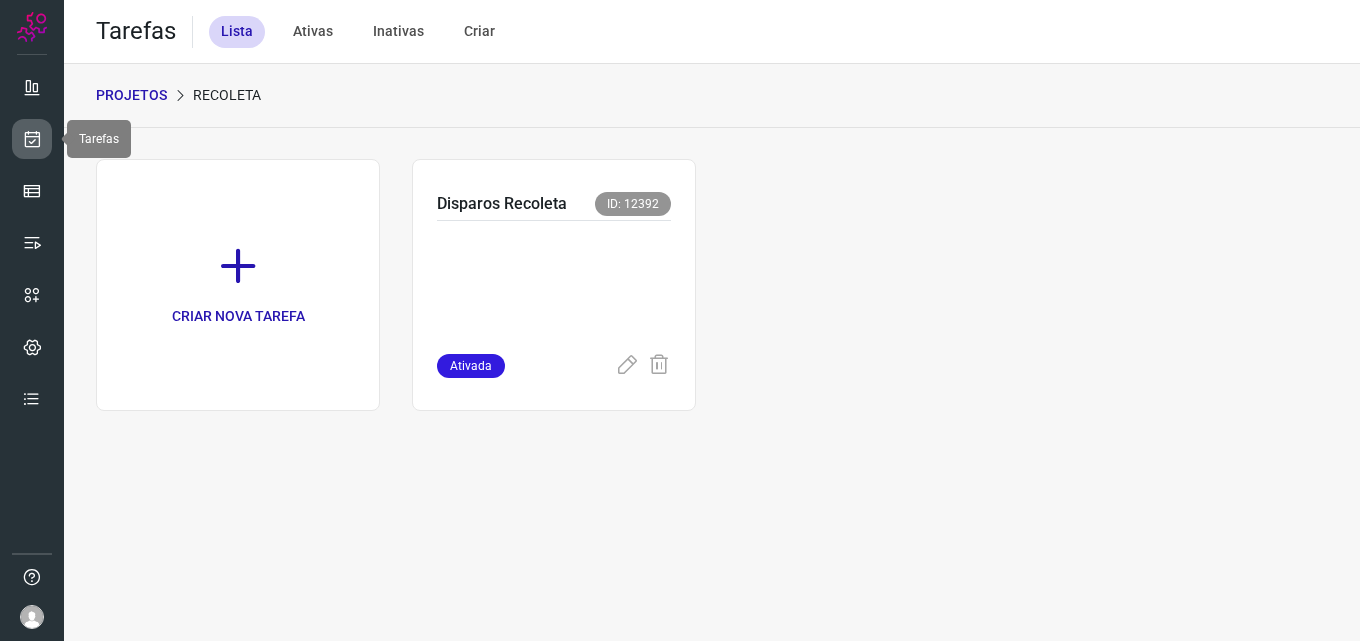 click at bounding box center [32, 139] 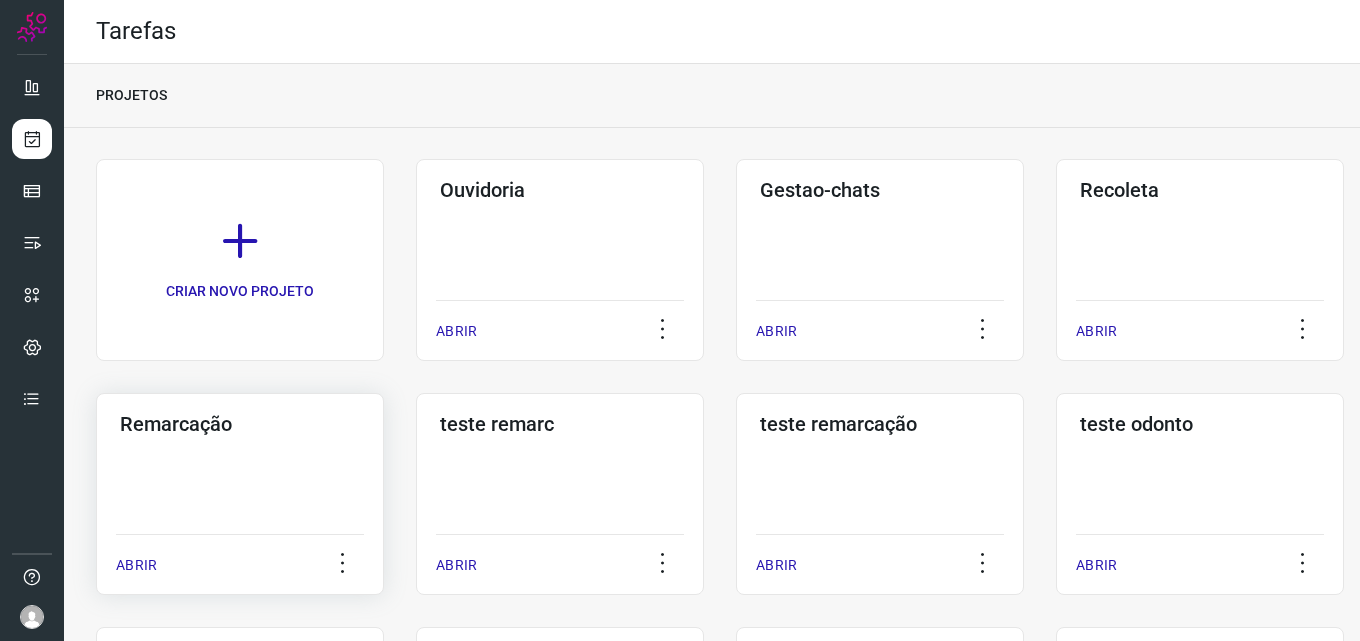 click on "Remarcação  ABRIR" 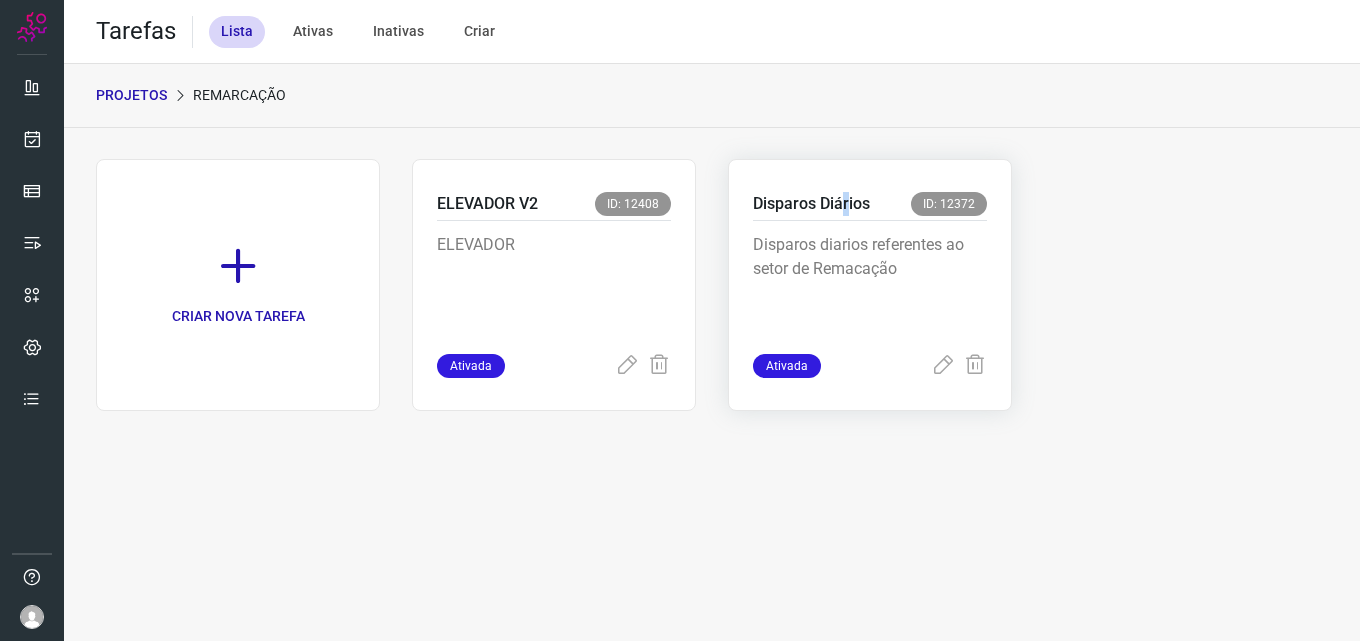 click on "Disparos Diários ID: 12372 Disparos diarios referentes ao setor de Remacação Ativada" 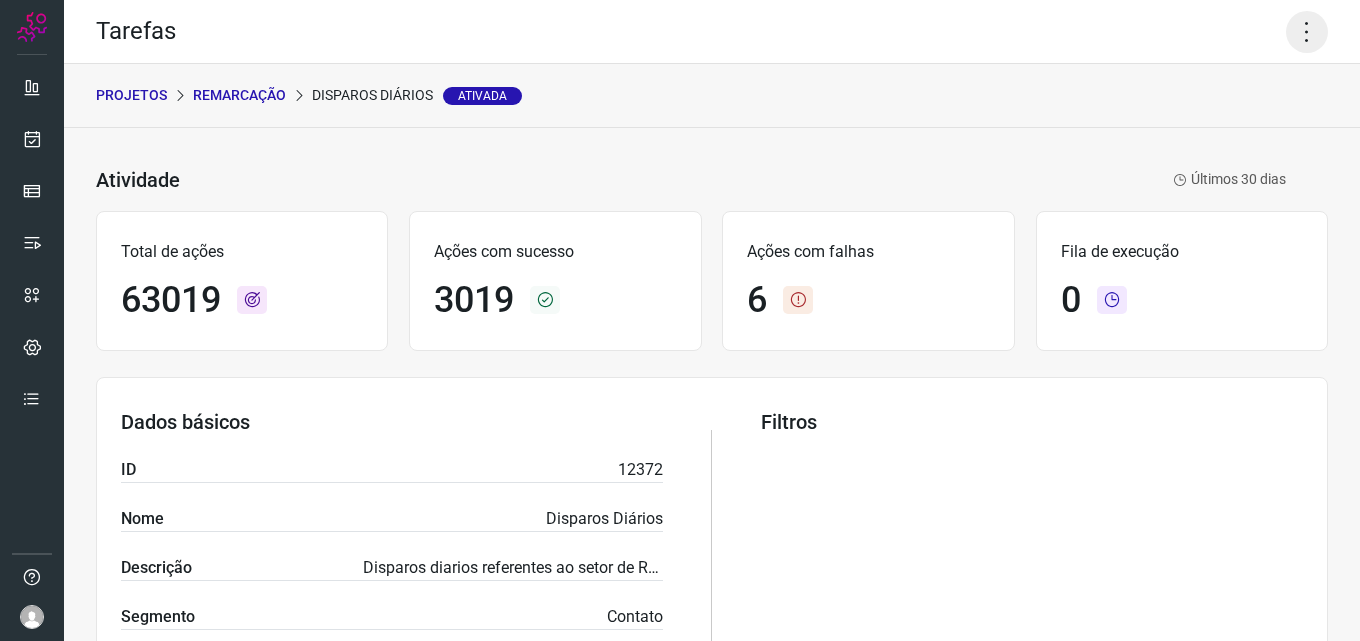 click 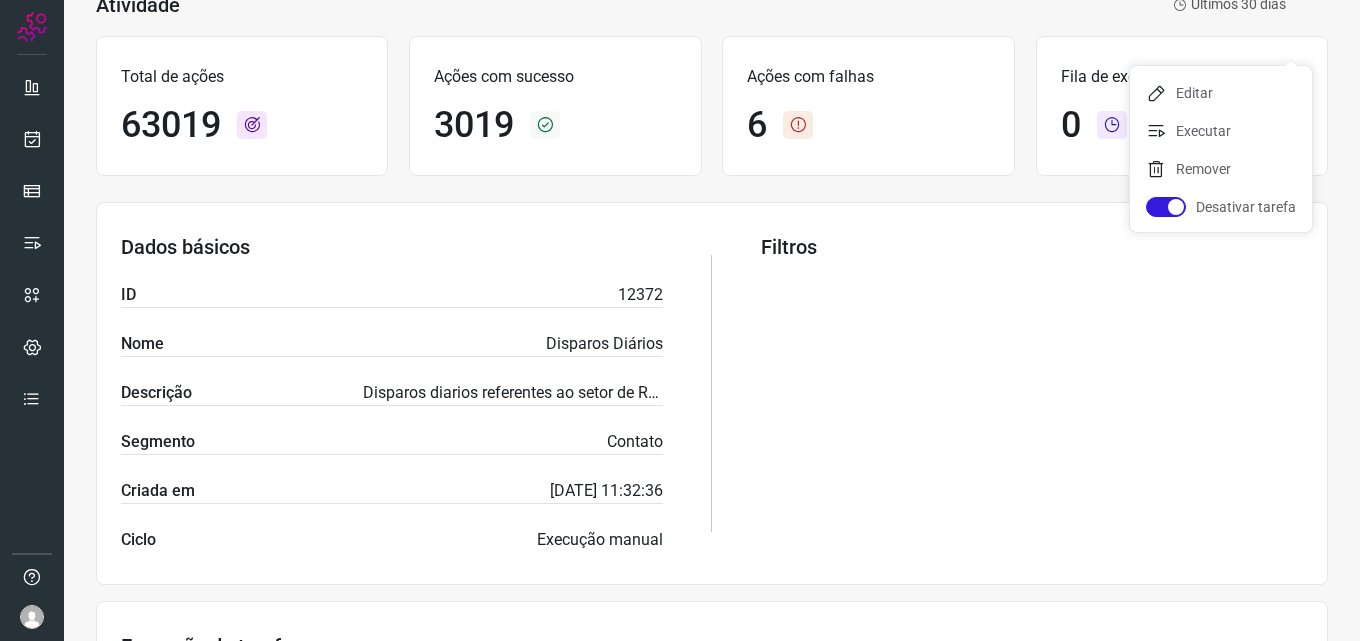scroll, scrollTop: 0, scrollLeft: 0, axis: both 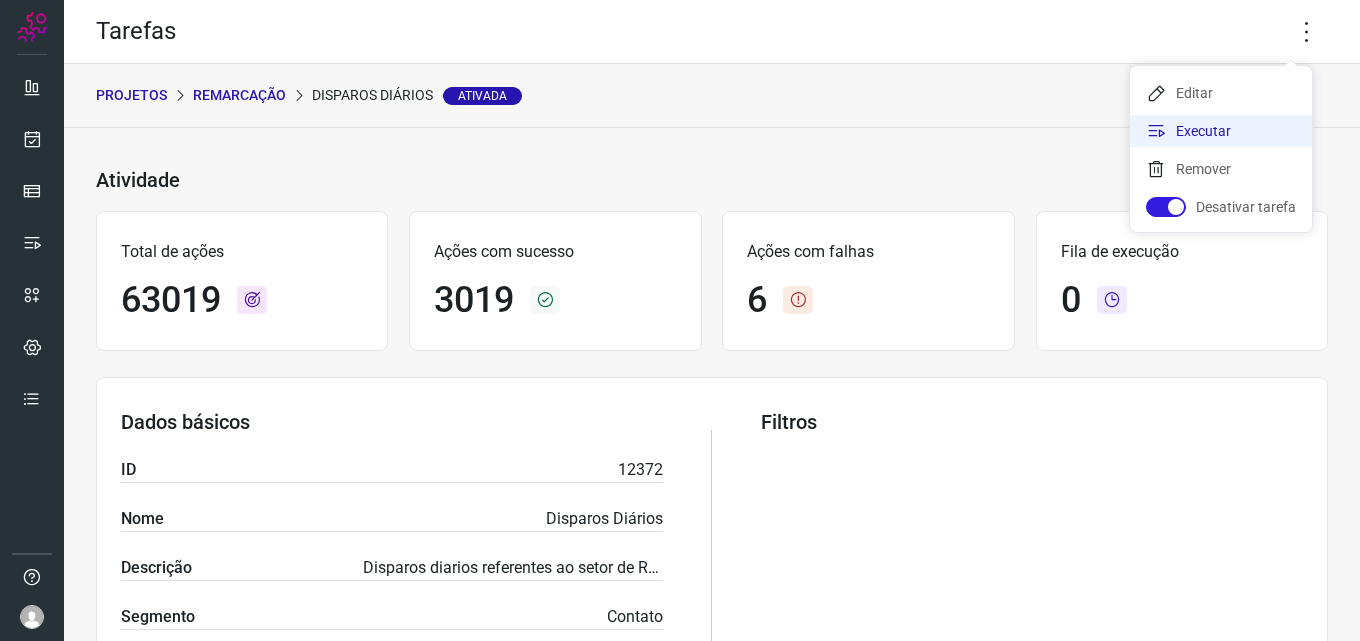 click on "Executar" 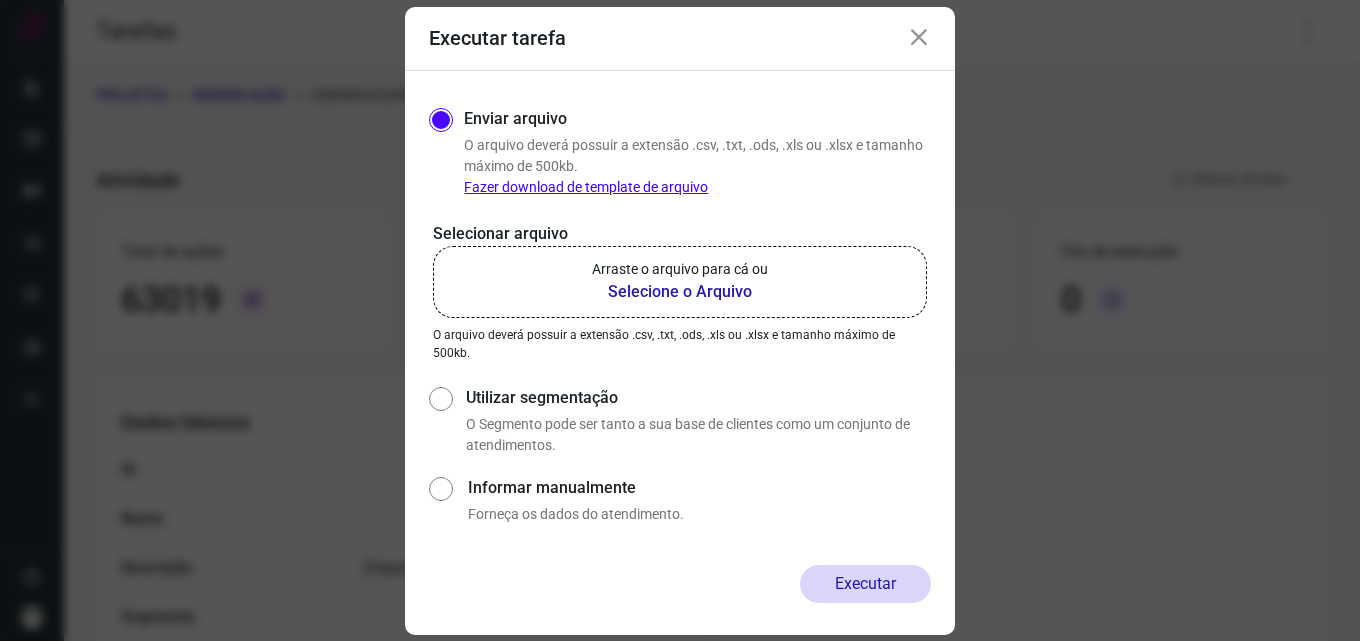 click on "Selecione o Arquivo" at bounding box center [680, 292] 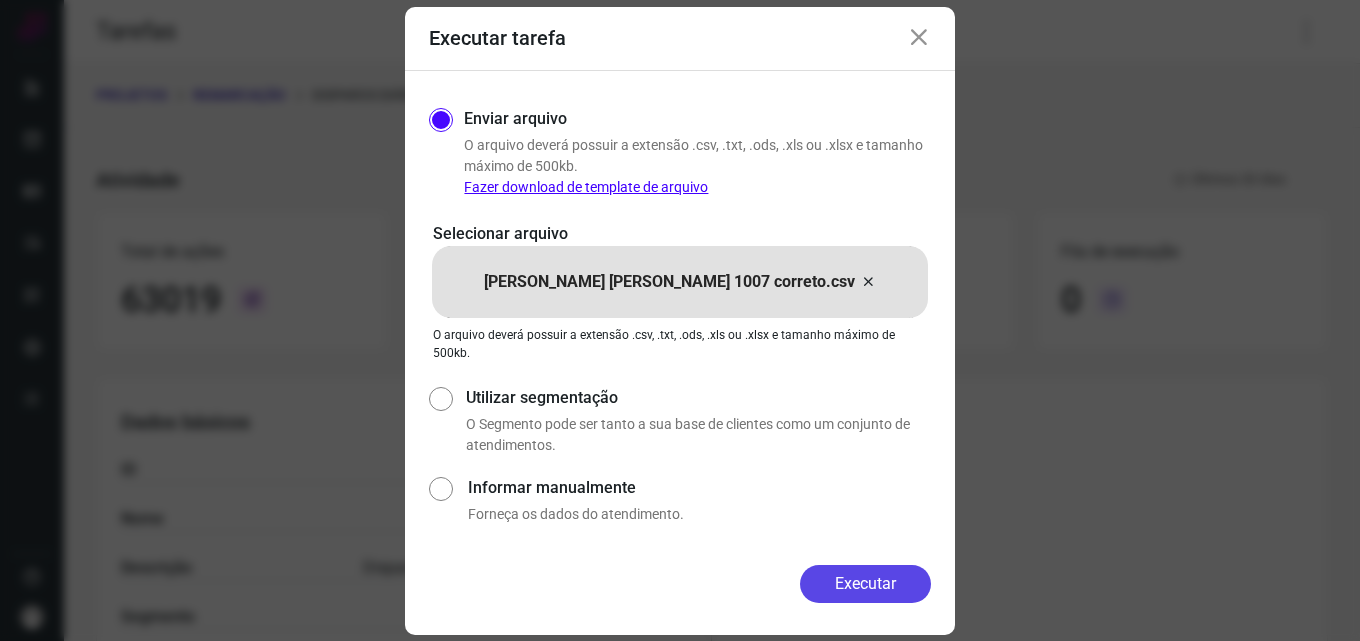 click on "Executar" at bounding box center (865, 584) 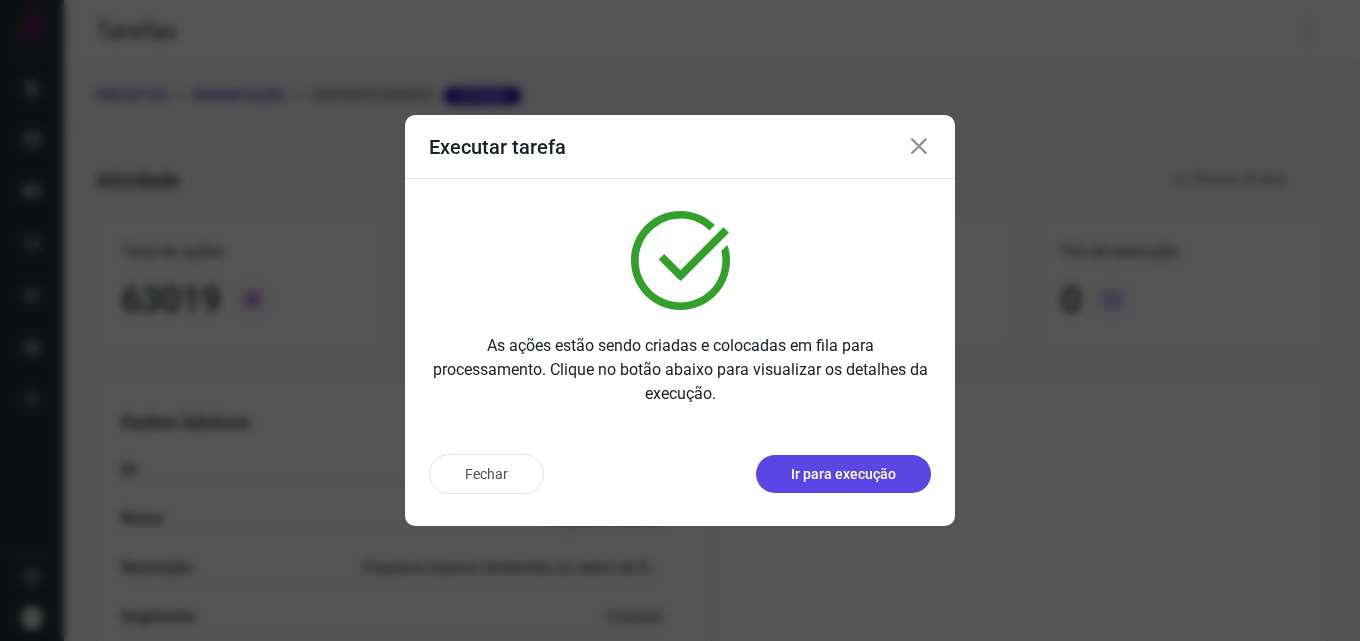 click on "Ir para execução" at bounding box center [843, 474] 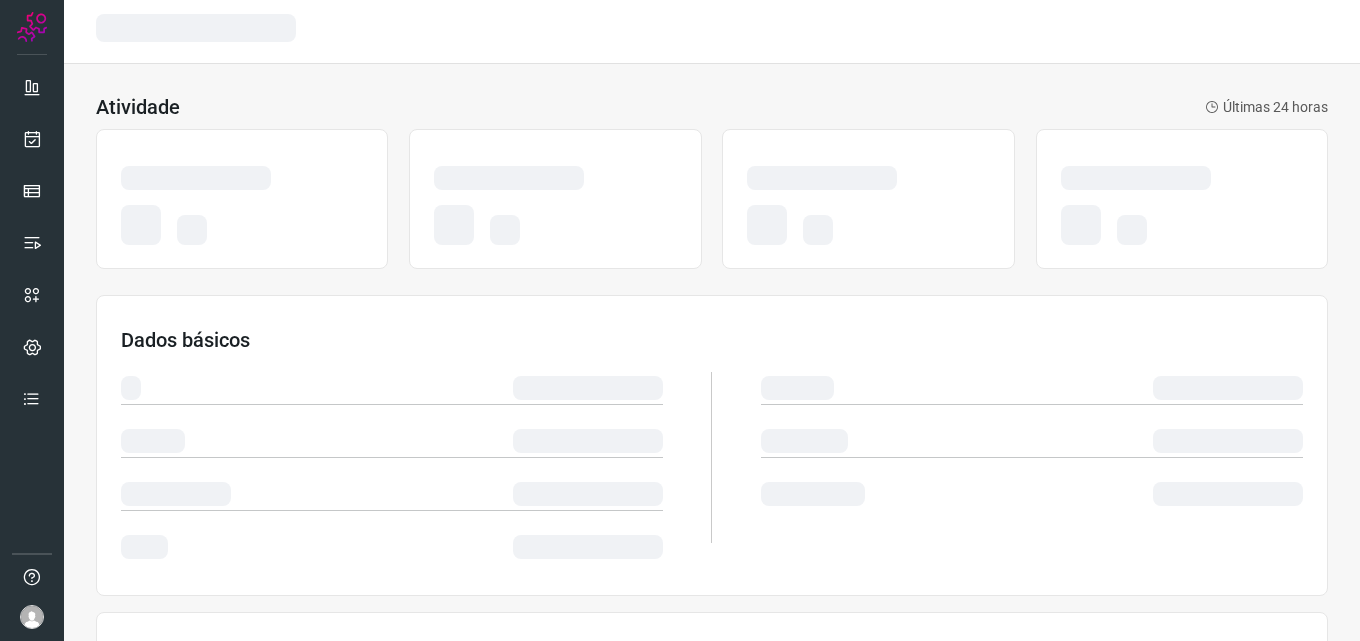 click at bounding box center [813, 494] 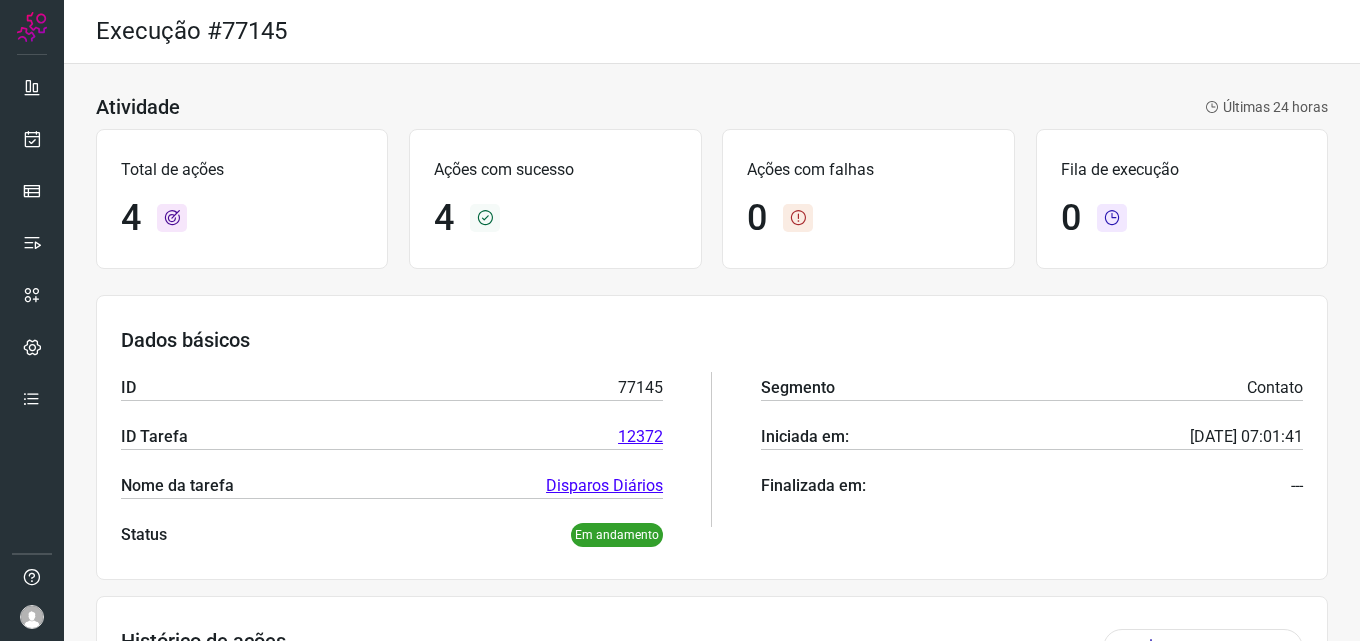 scroll, scrollTop: 0, scrollLeft: 0, axis: both 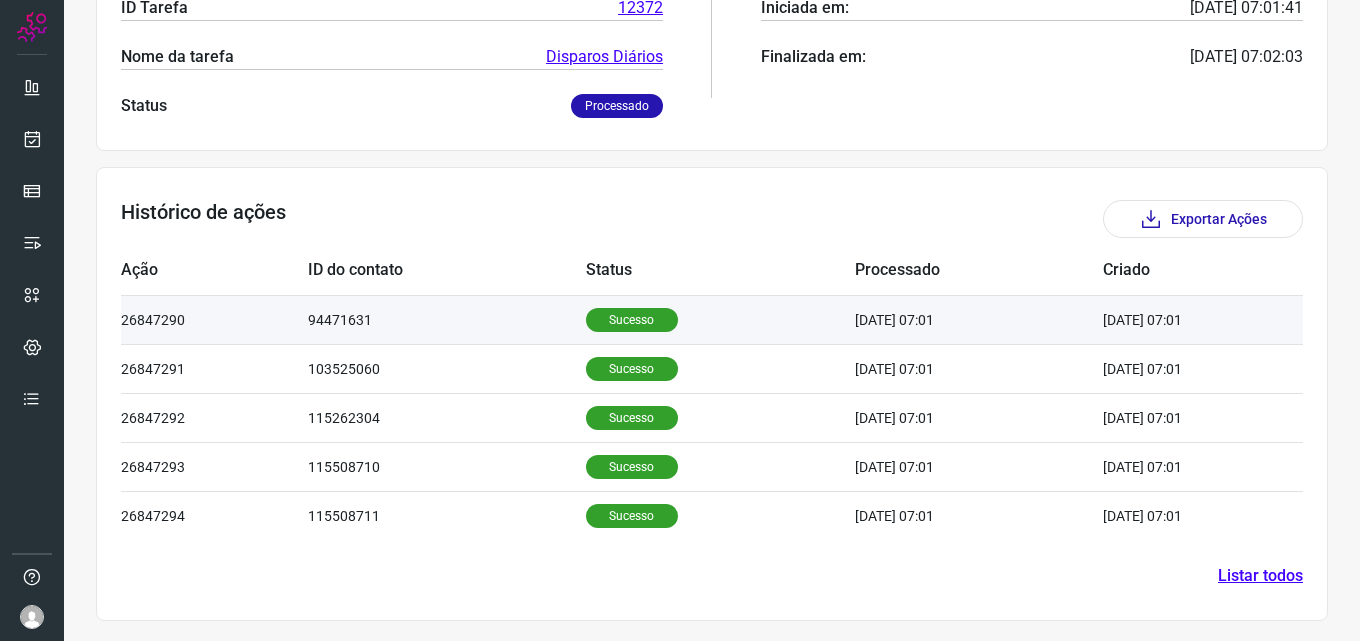 click on "Sucesso" at bounding box center (632, 320) 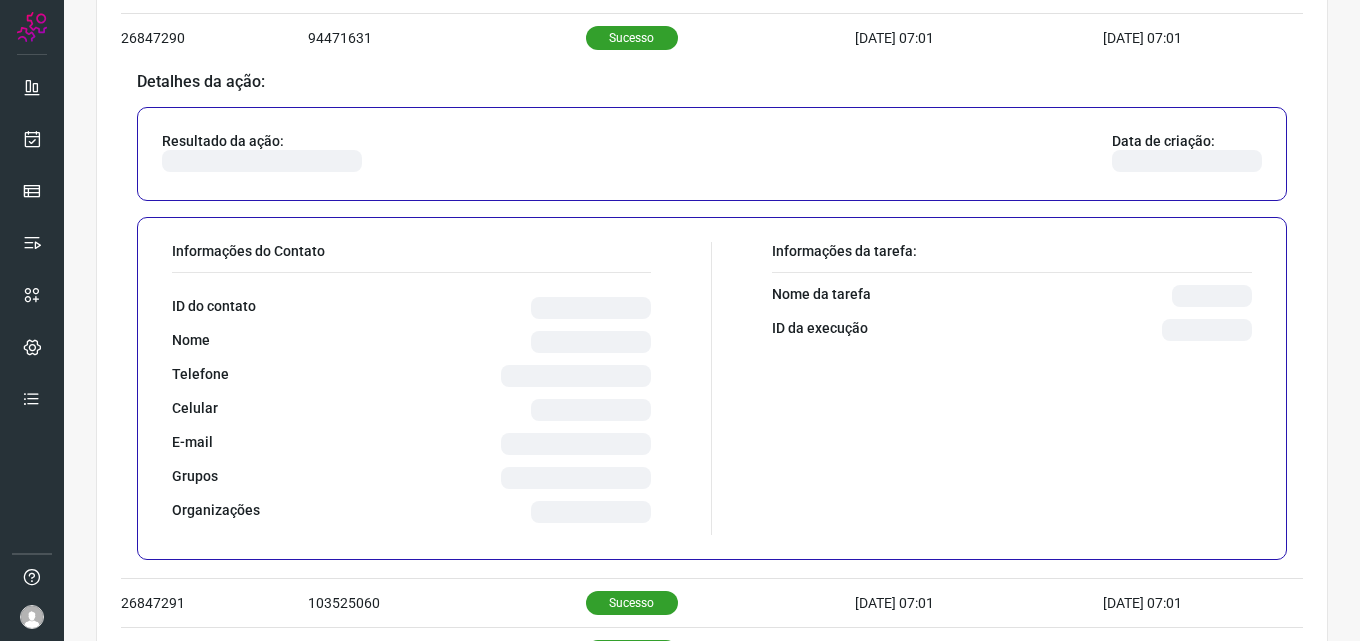 scroll, scrollTop: 729, scrollLeft: 0, axis: vertical 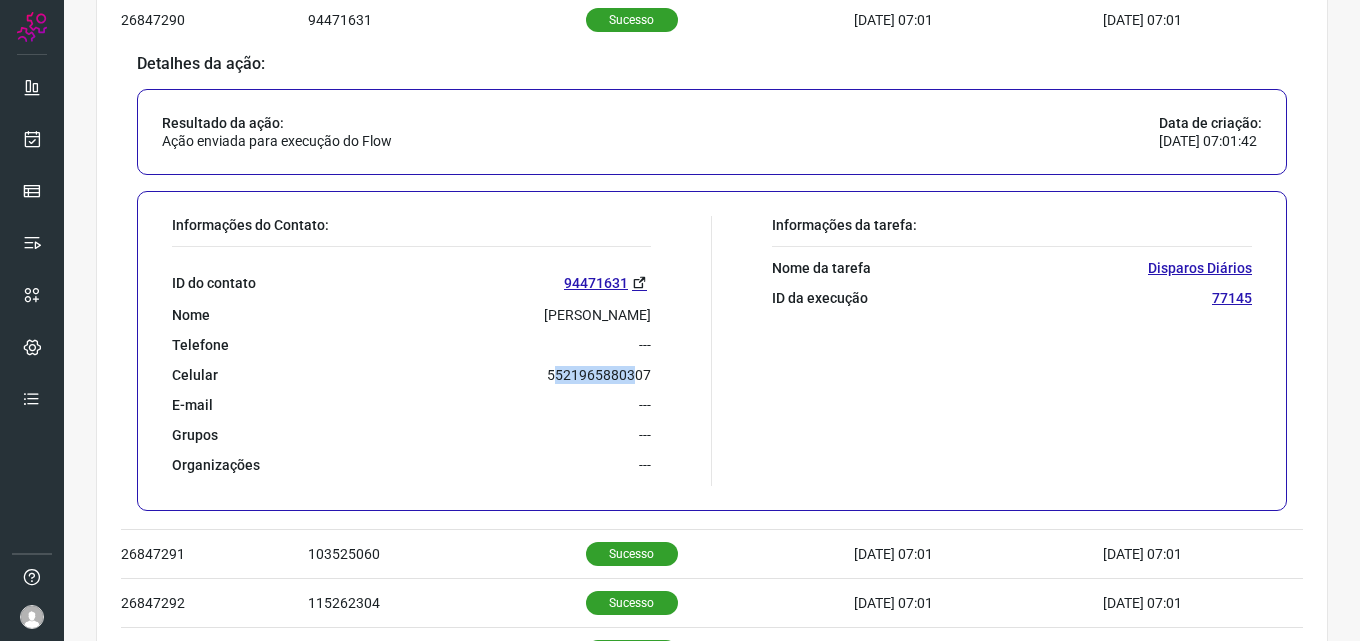 drag, startPoint x: 551, startPoint y: 378, endPoint x: 631, endPoint y: 379, distance: 80.00625 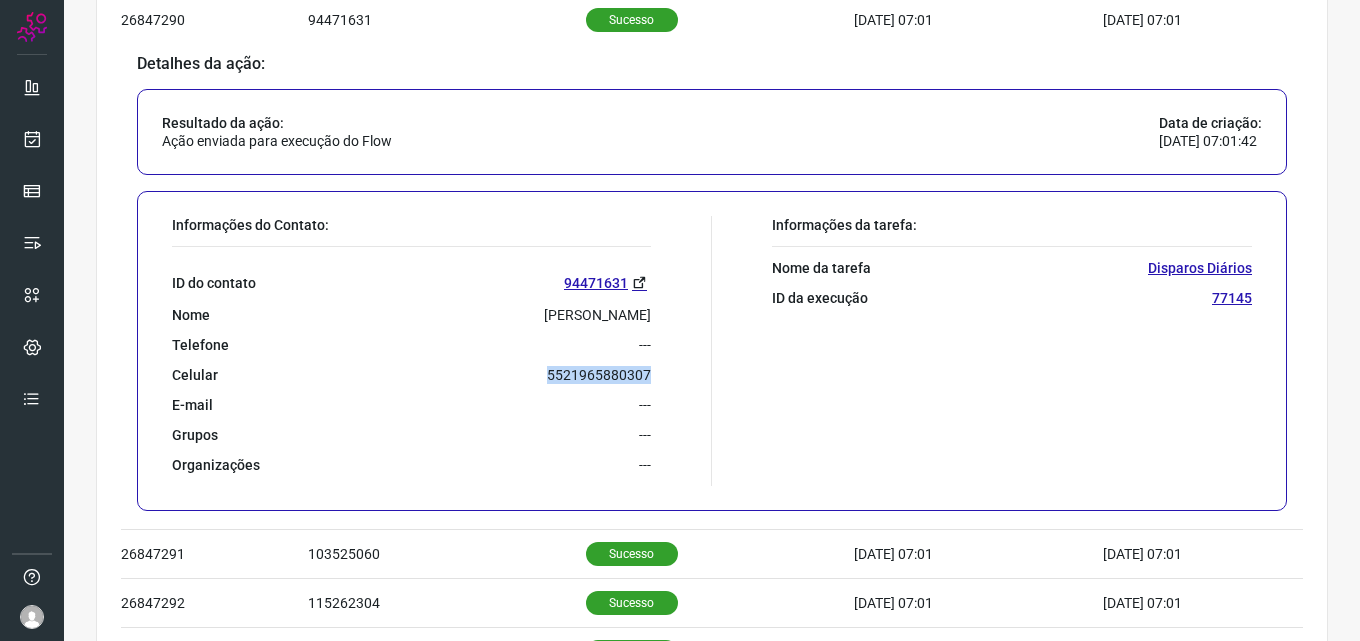 drag, startPoint x: 580, startPoint y: 369, endPoint x: 666, endPoint y: 369, distance: 86 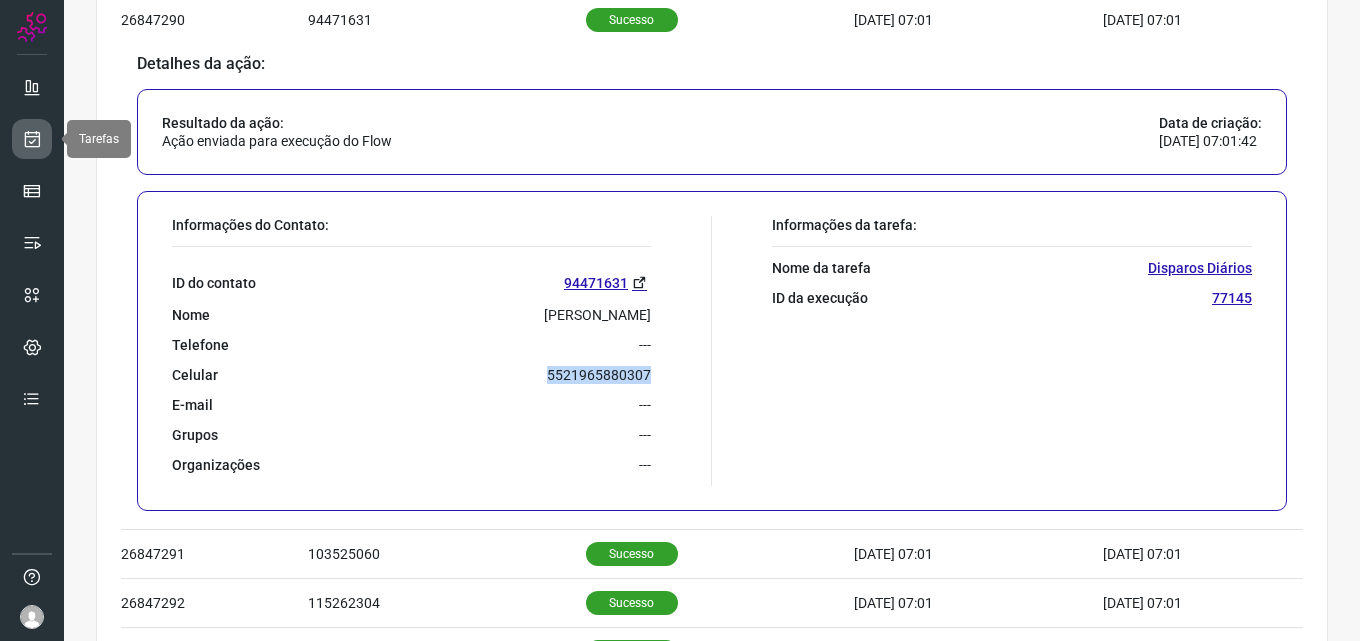 click at bounding box center [32, 139] 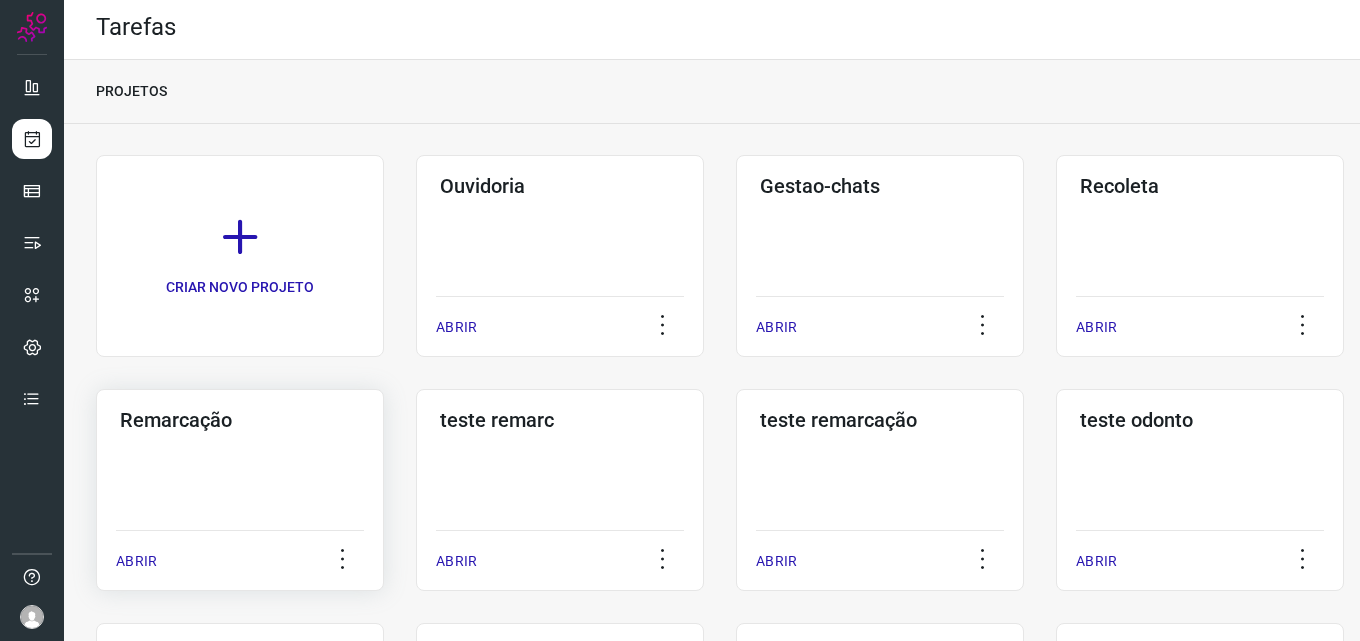 click on "Remarcação  ABRIR" 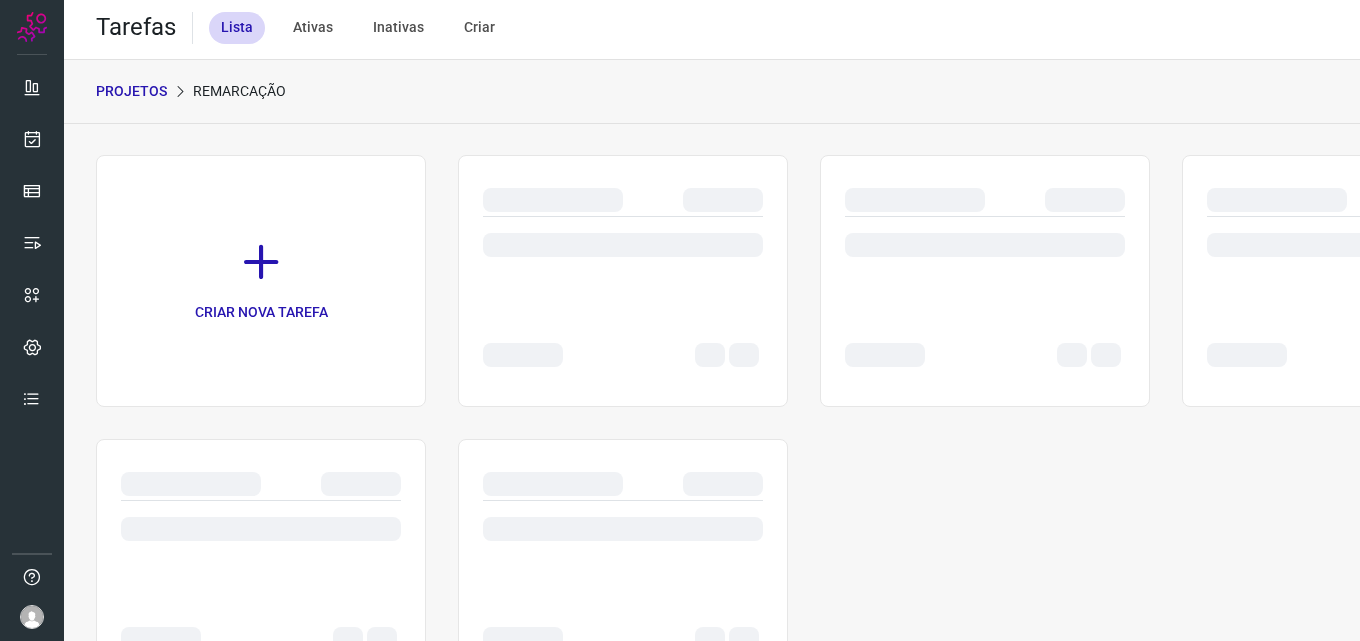scroll, scrollTop: 0, scrollLeft: 0, axis: both 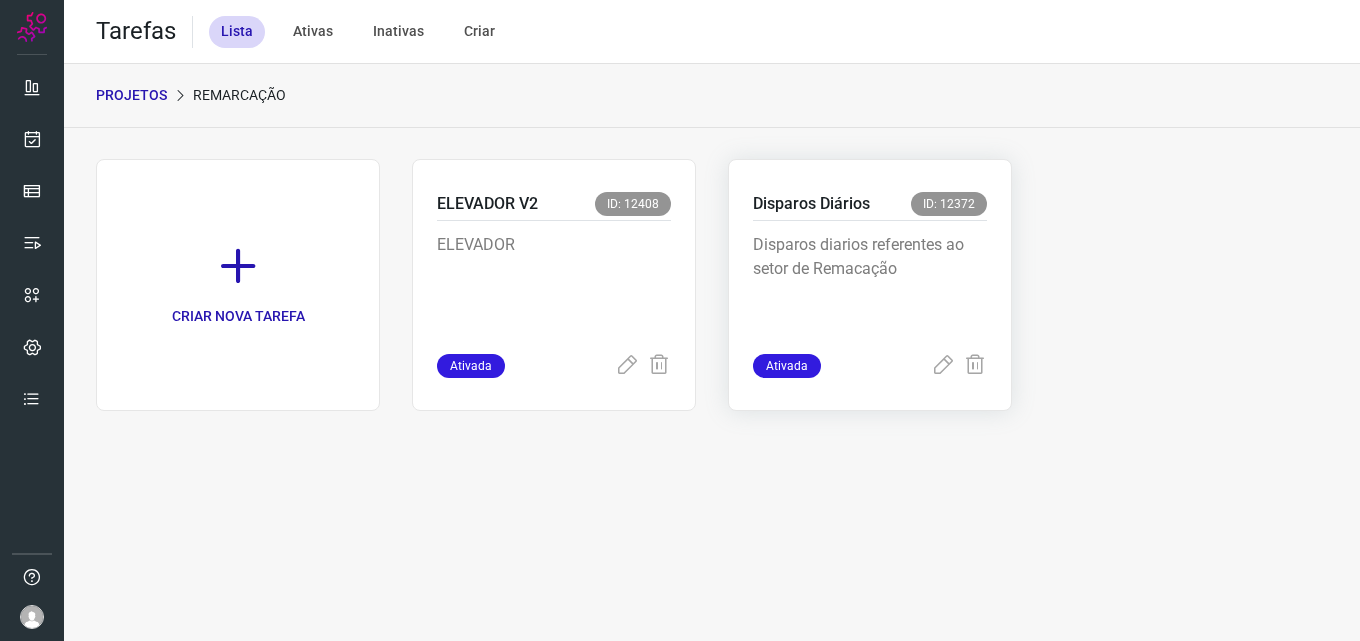 click on "Disparos Diários ID: 12372" at bounding box center [870, 206] 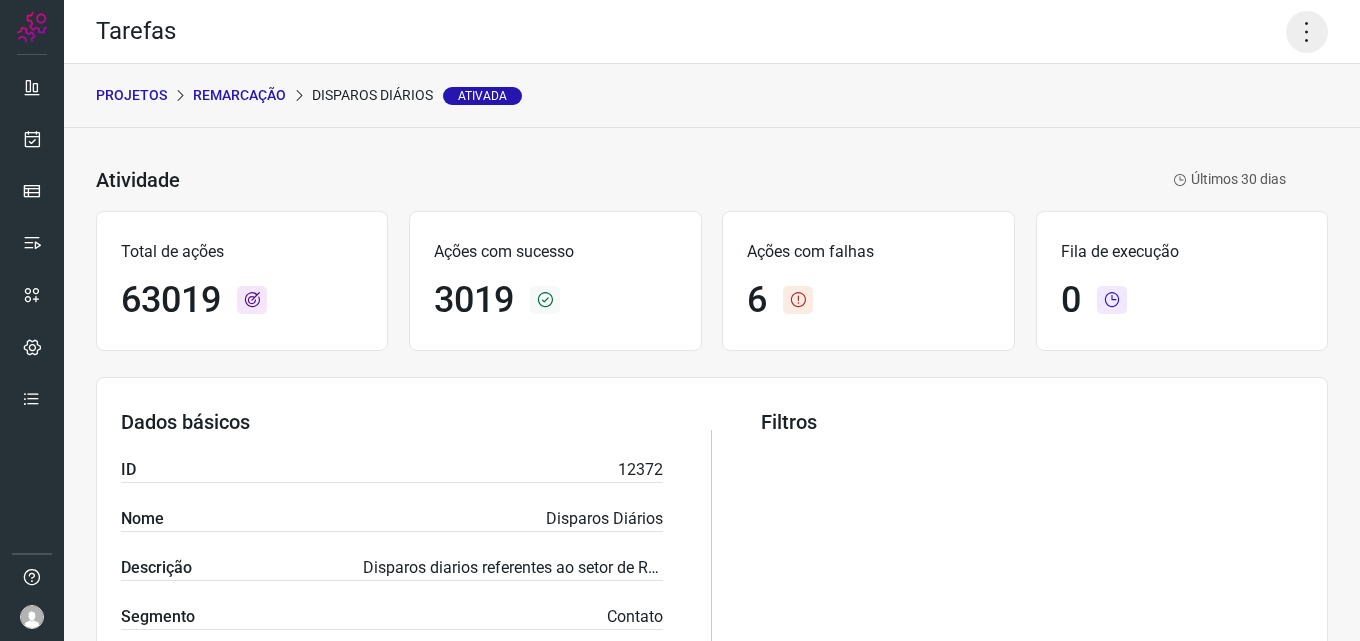 click 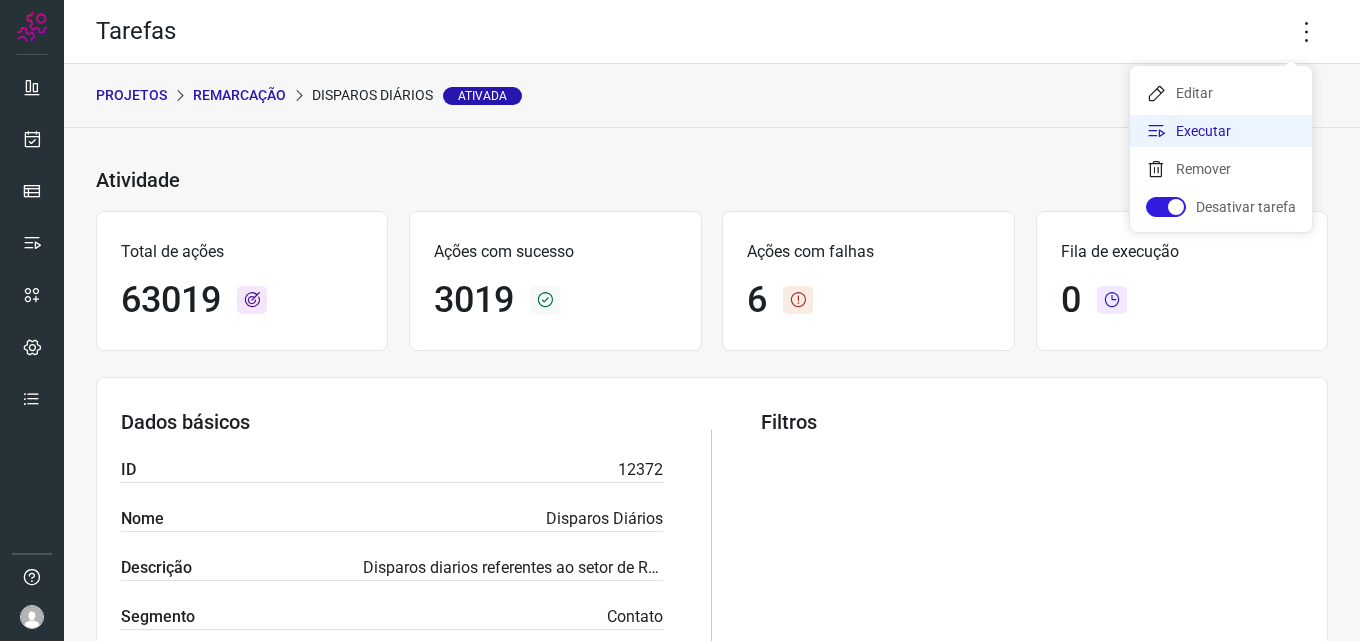 click on "Executar" 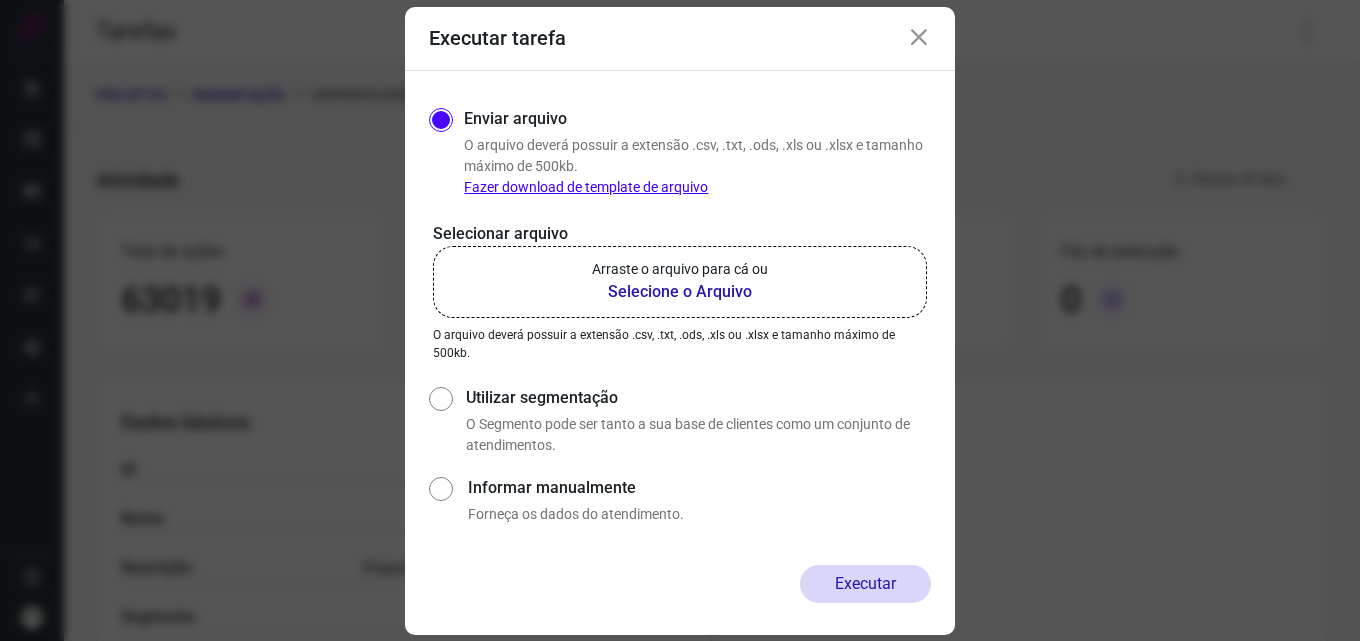click on "Selecione o Arquivo" at bounding box center [680, 292] 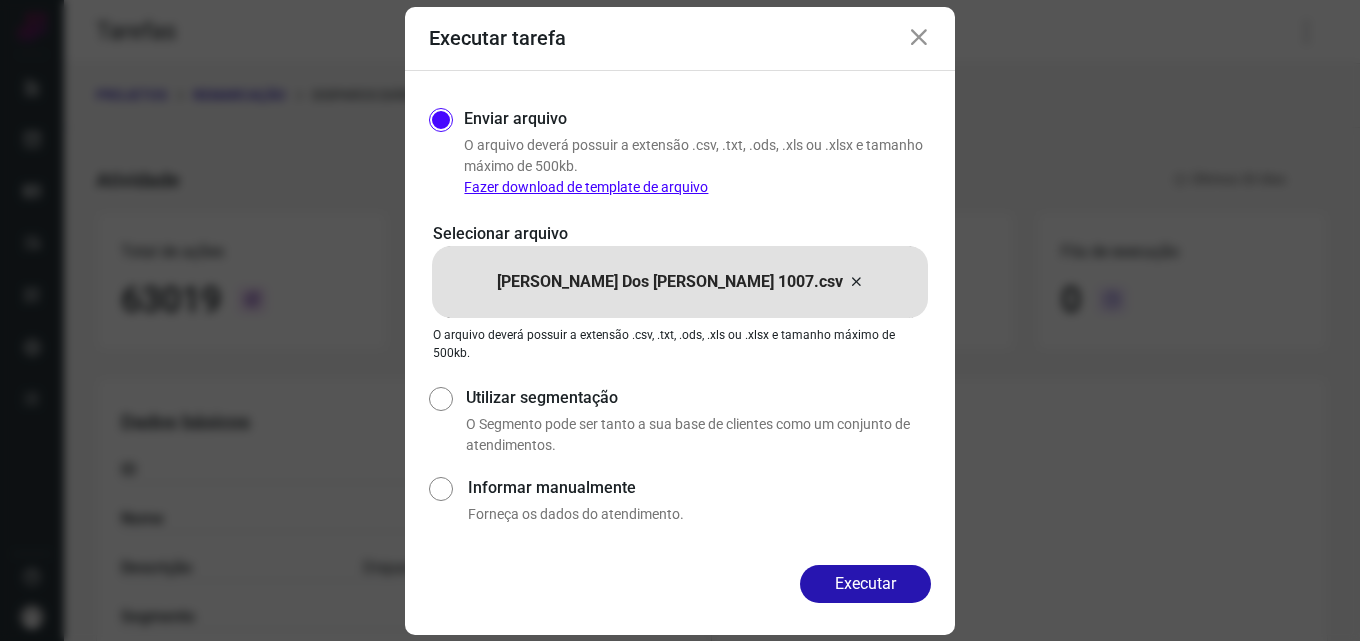 click on "Executar" at bounding box center [865, 584] 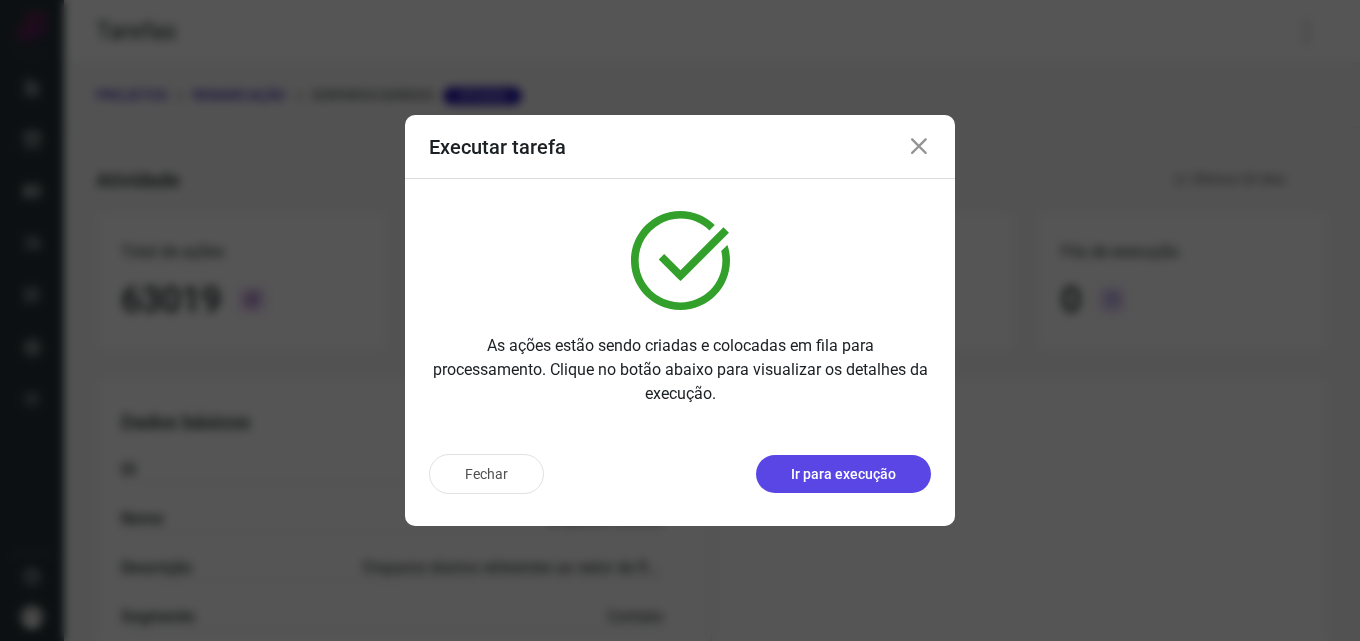 click on "Ir para execução" at bounding box center [843, 474] 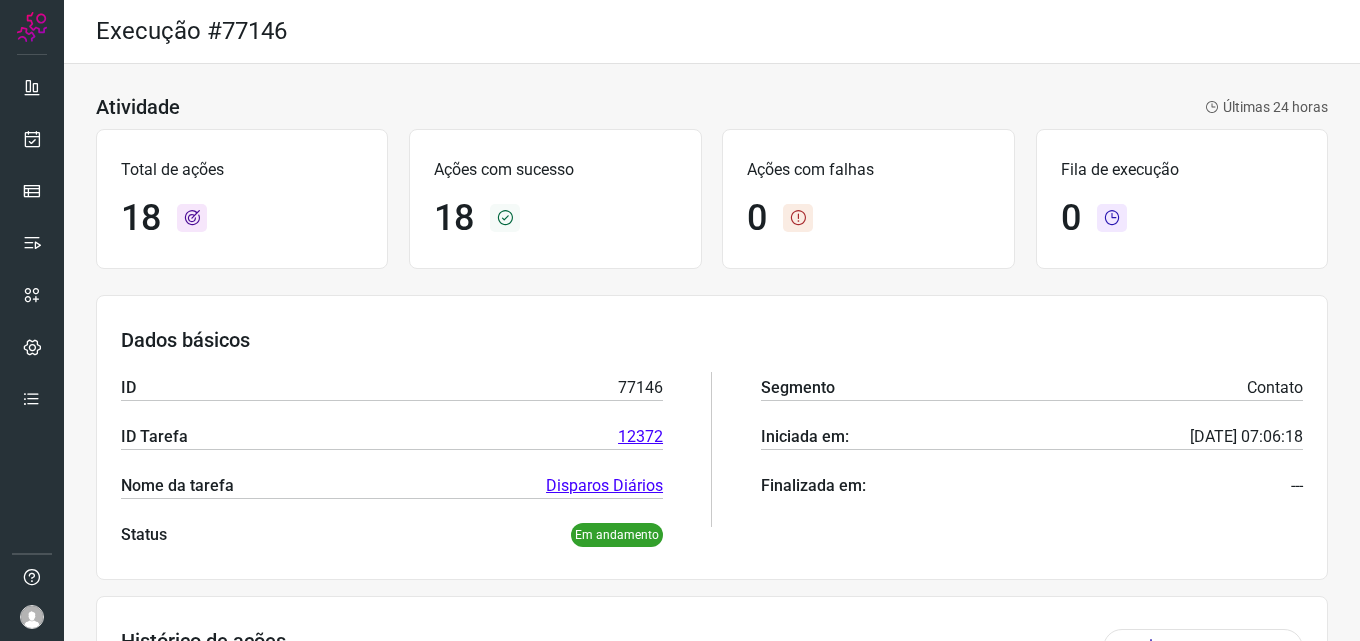 scroll, scrollTop: 0, scrollLeft: 0, axis: both 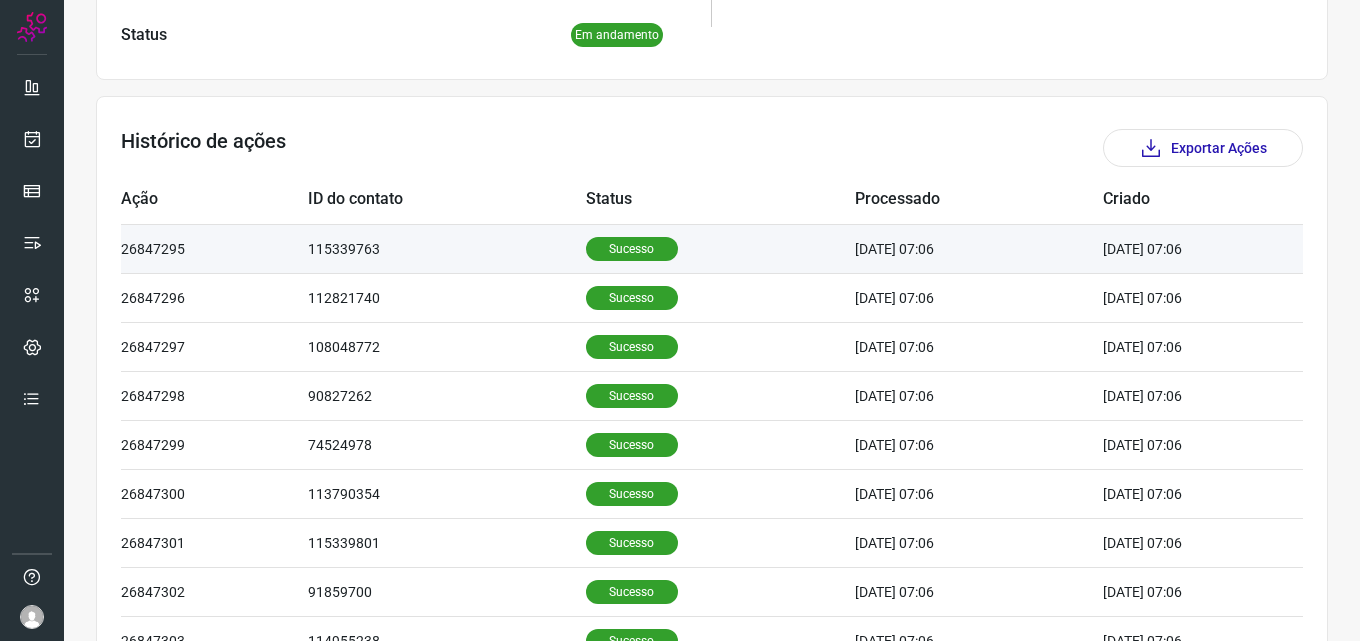 click on "Sucesso" at bounding box center (632, 249) 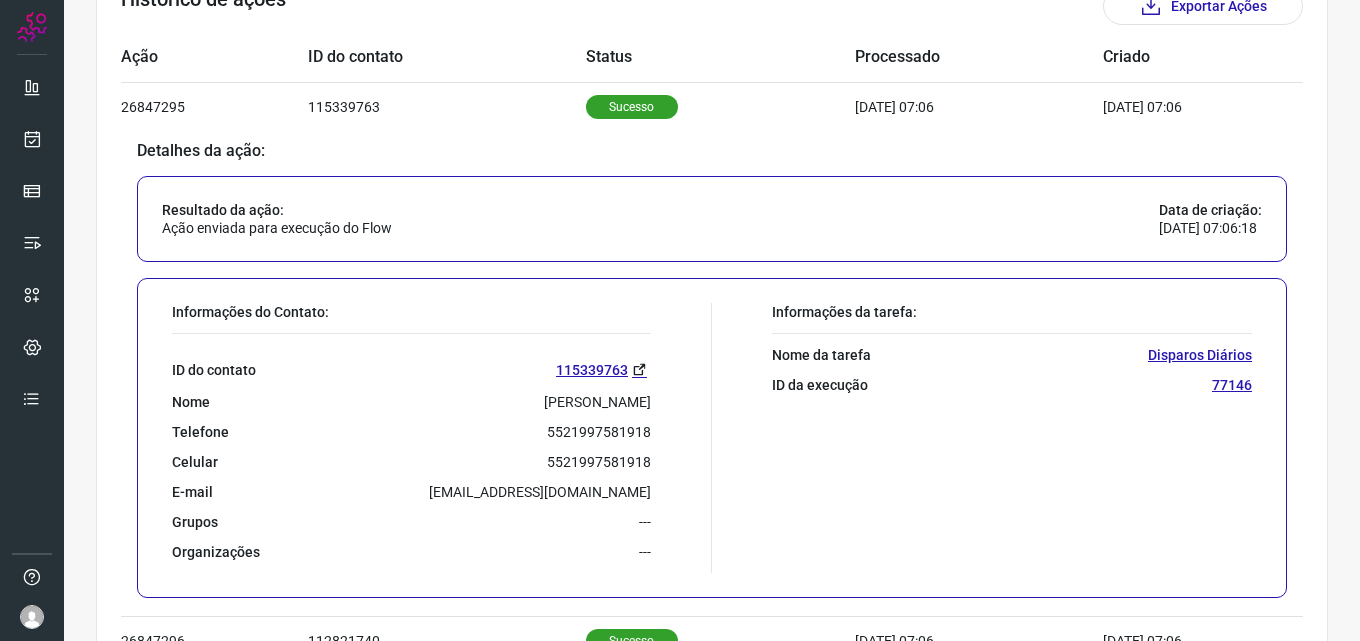 scroll, scrollTop: 700, scrollLeft: 0, axis: vertical 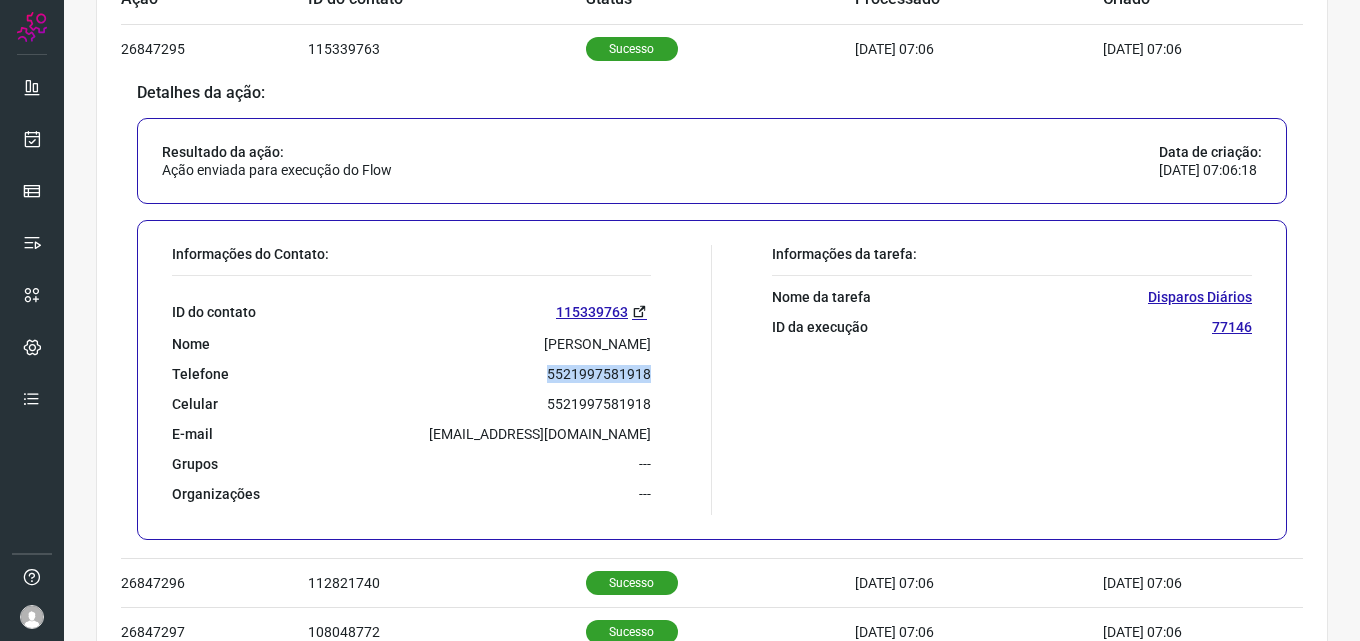 drag, startPoint x: 543, startPoint y: 373, endPoint x: 668, endPoint y: 376, distance: 125.035995 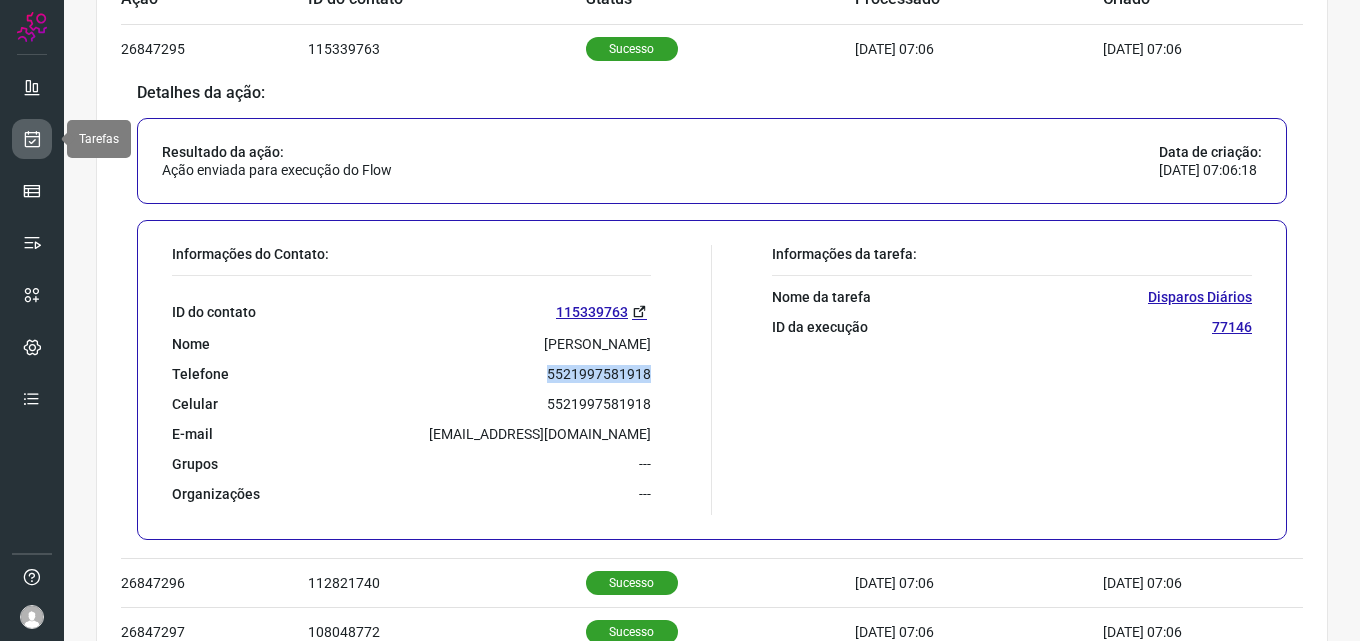 click at bounding box center [32, 139] 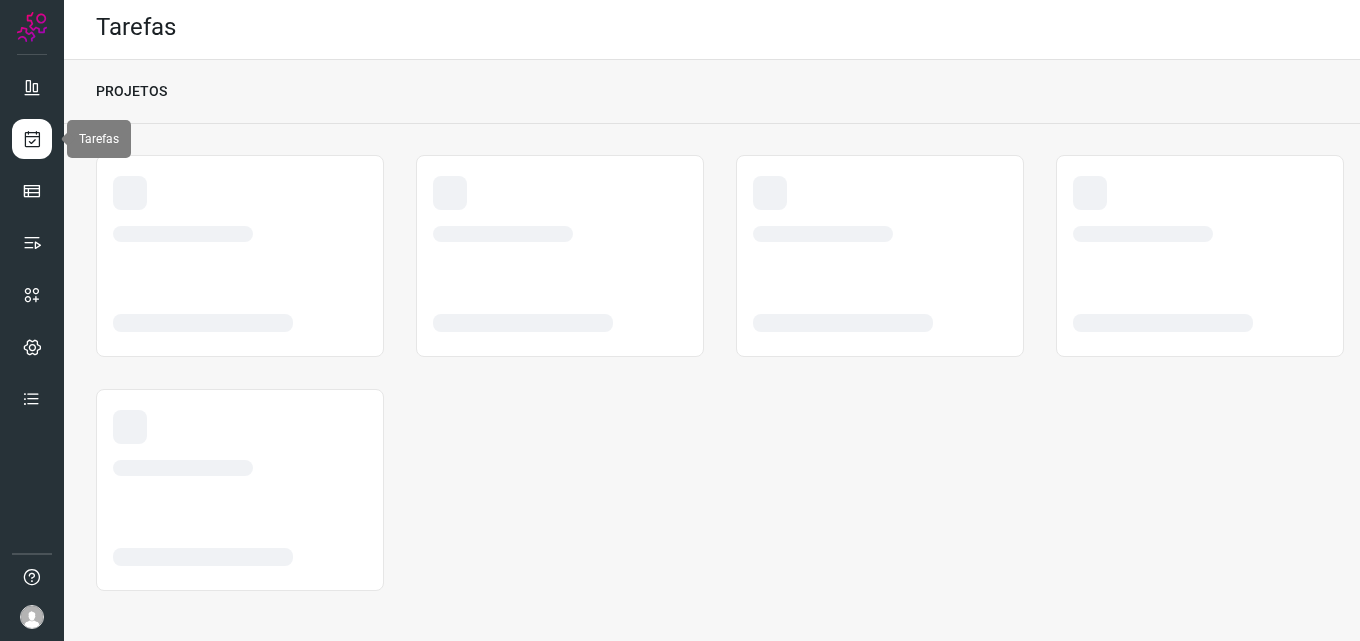 scroll, scrollTop: 4, scrollLeft: 0, axis: vertical 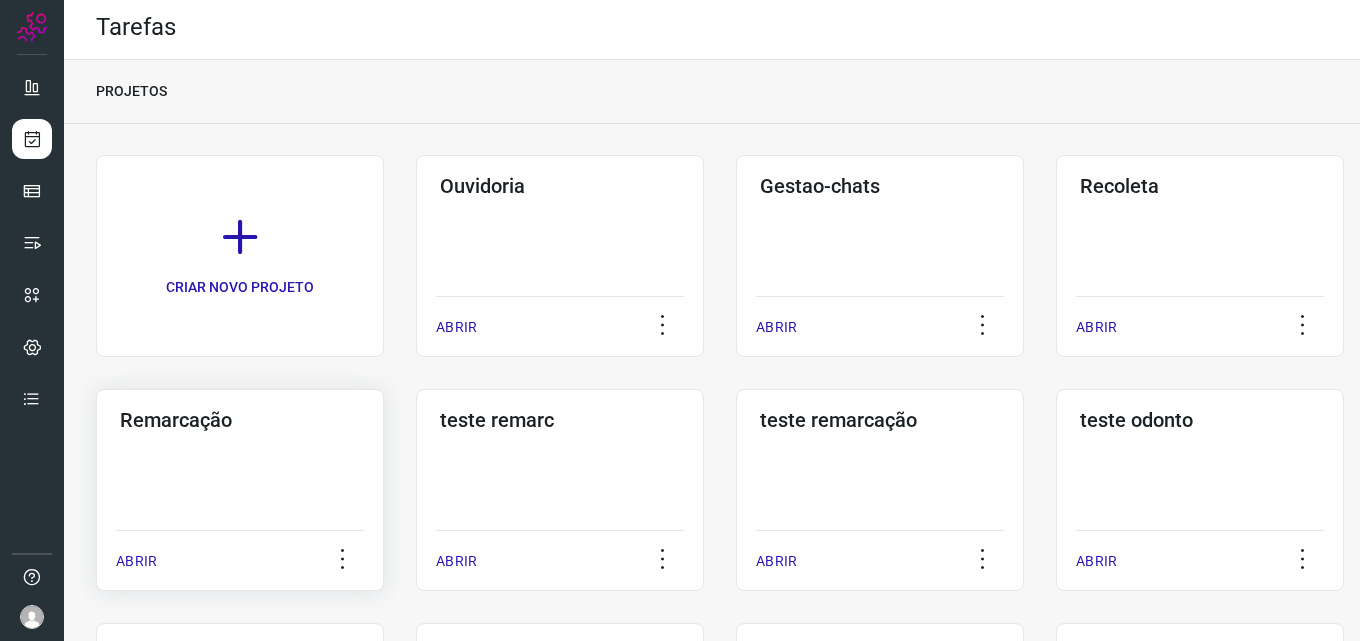 click on "Remarcação  ABRIR" 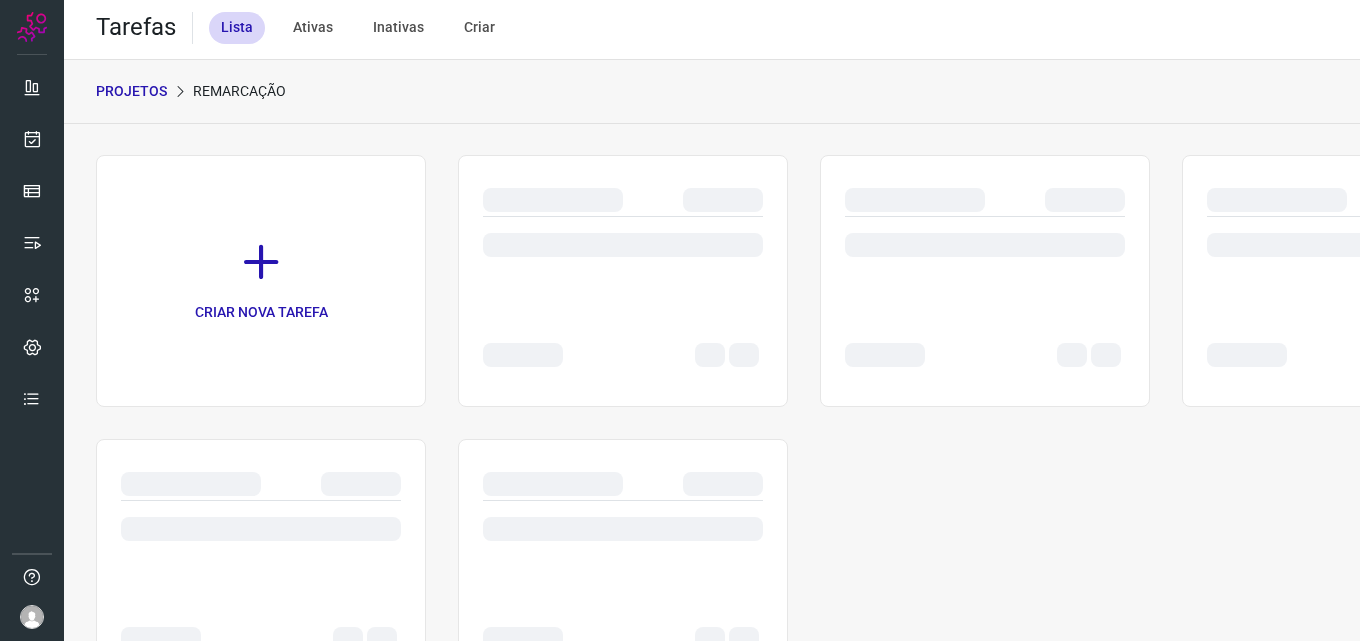 scroll, scrollTop: 0, scrollLeft: 0, axis: both 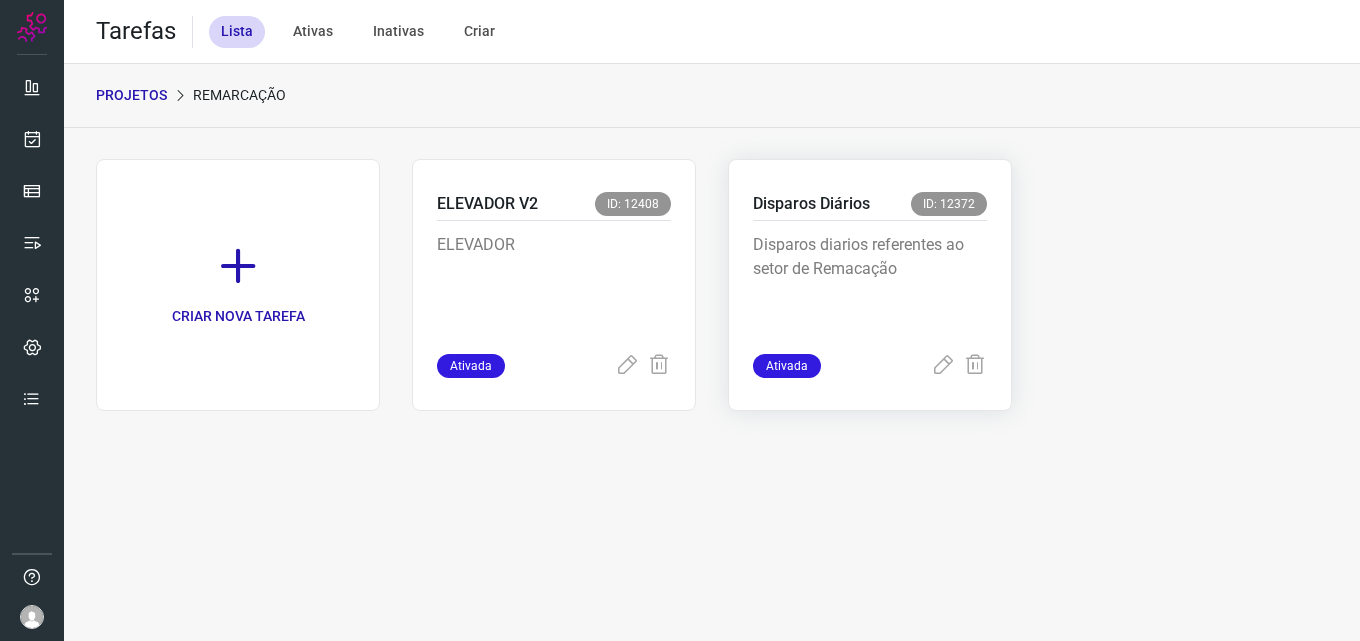 click on "Disparos diarios referentes ao setor de Remacação" at bounding box center (870, 283) 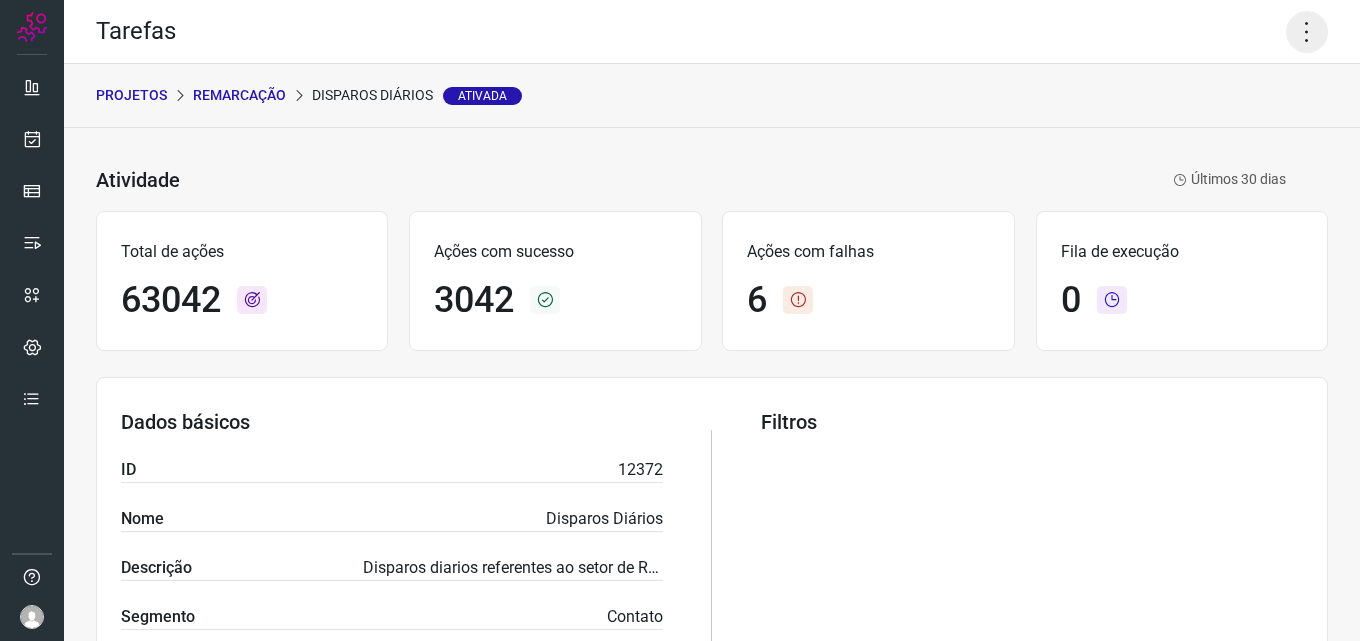 click 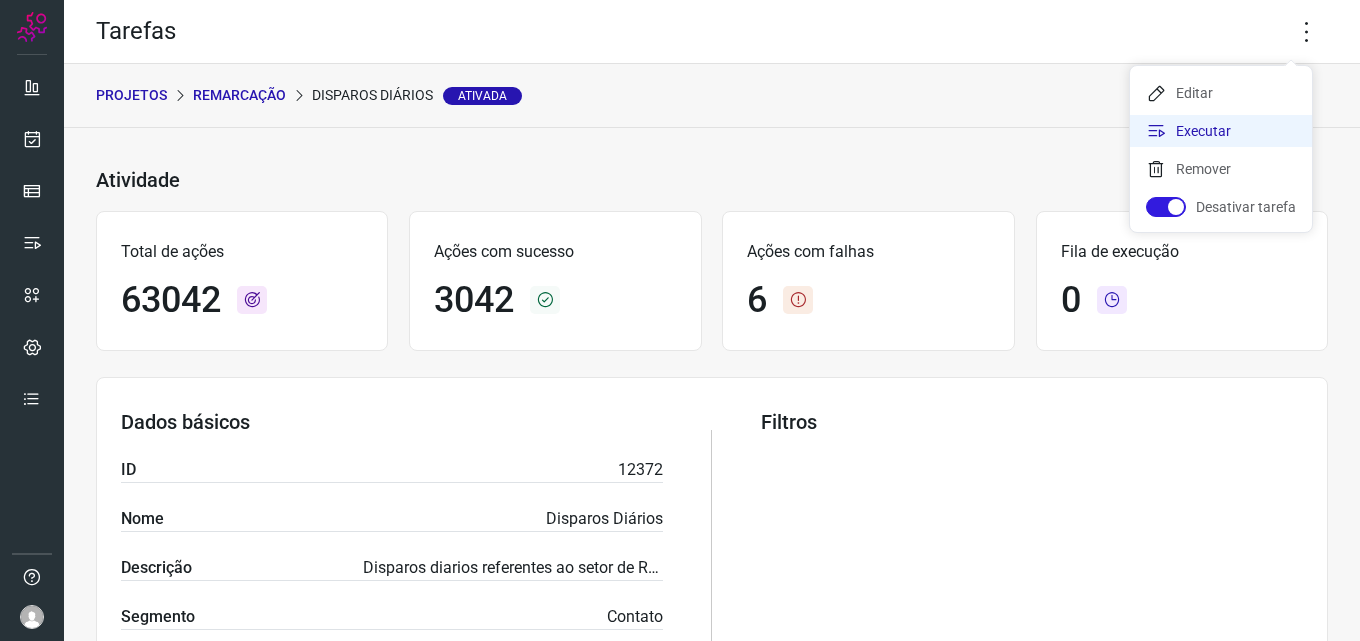 click on "Executar" 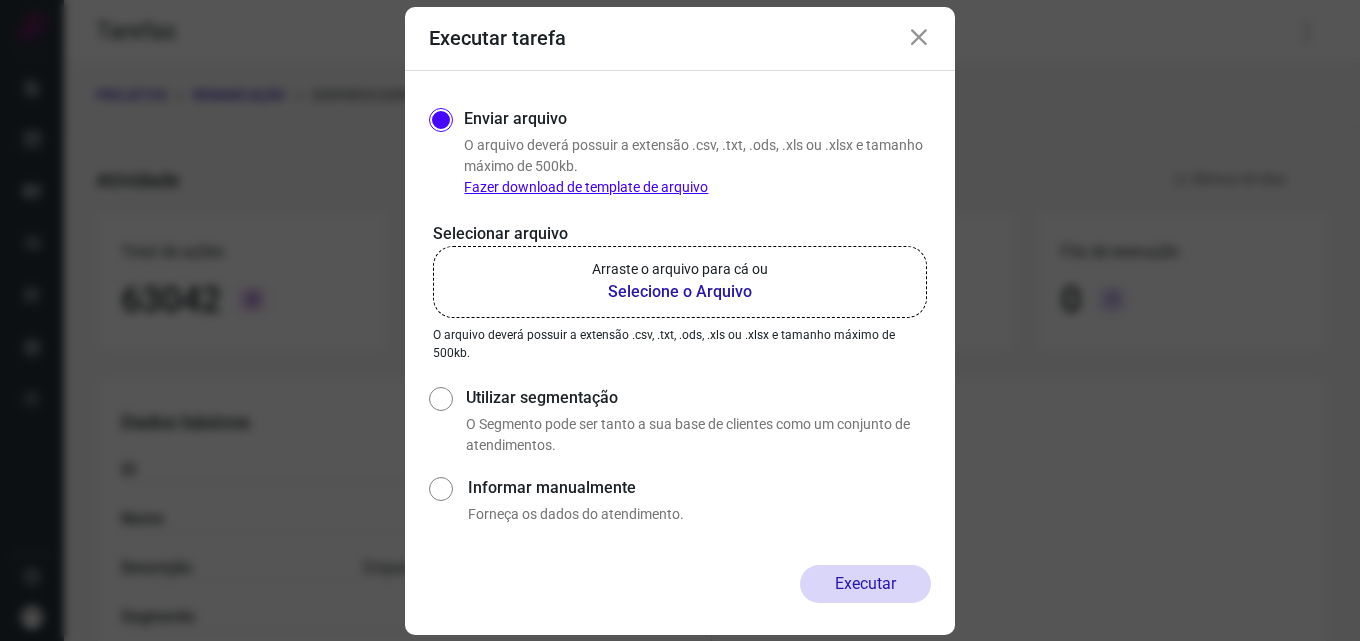 click on "Selecione o Arquivo" at bounding box center [680, 292] 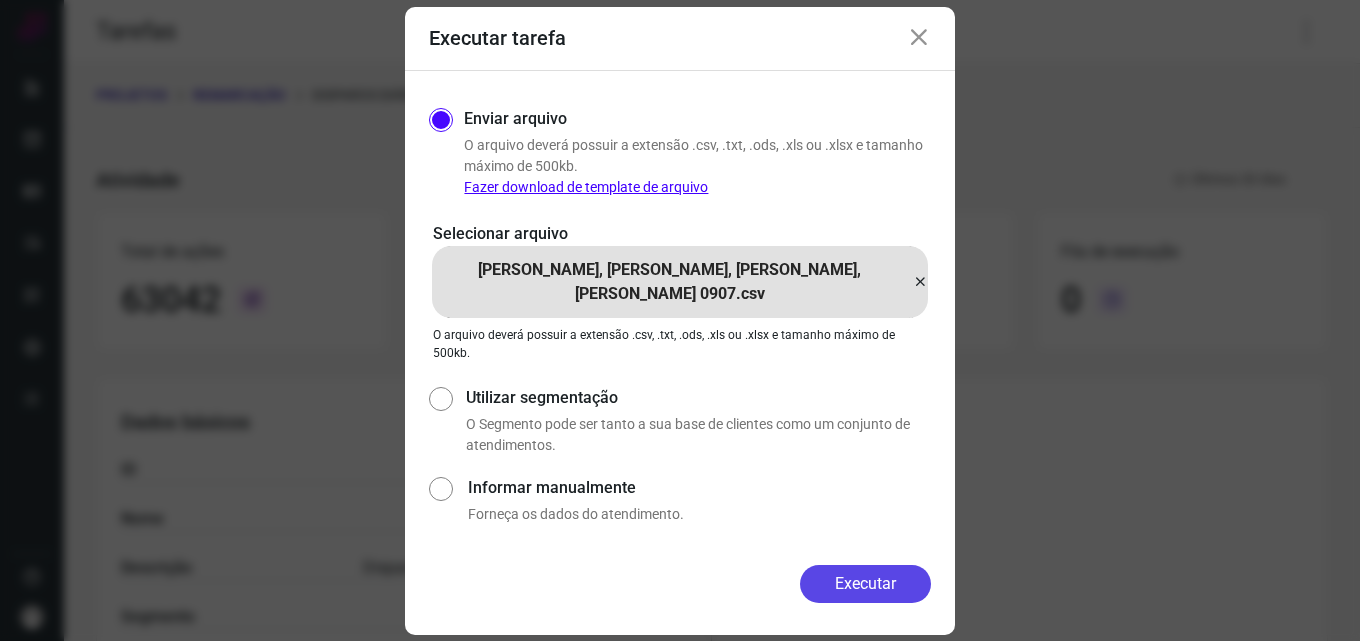 click on "Executar" at bounding box center (865, 584) 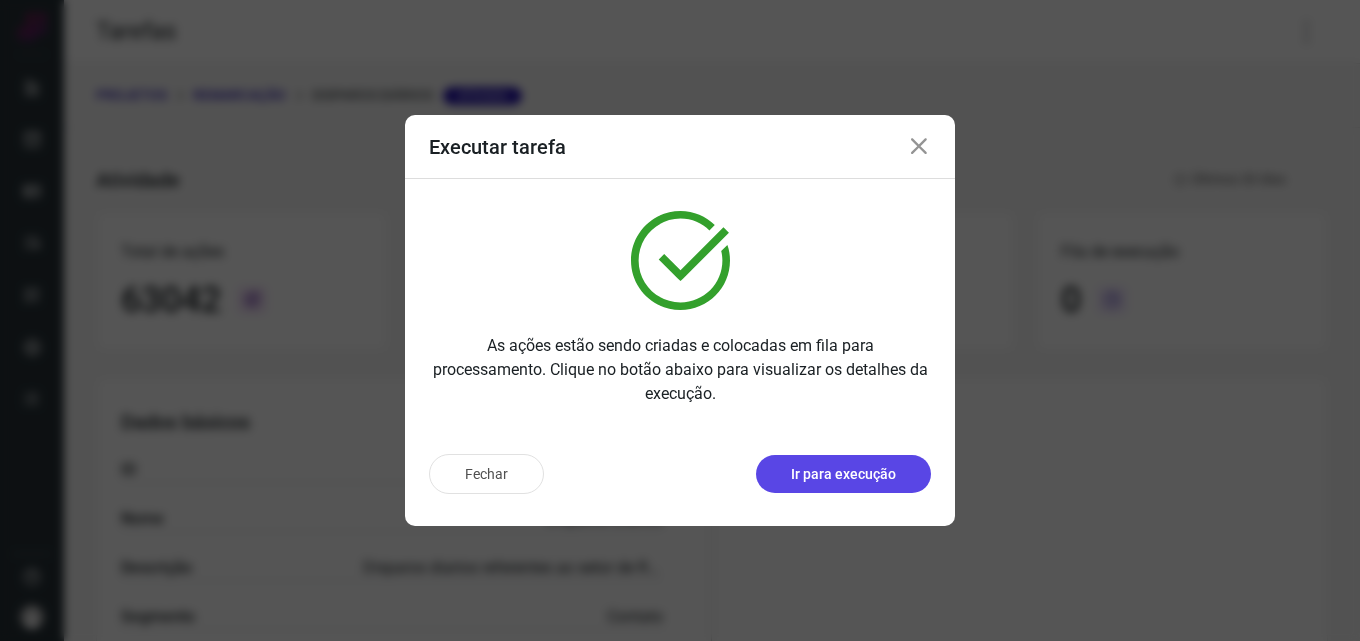 click on "Ir para execução" at bounding box center (843, 474) 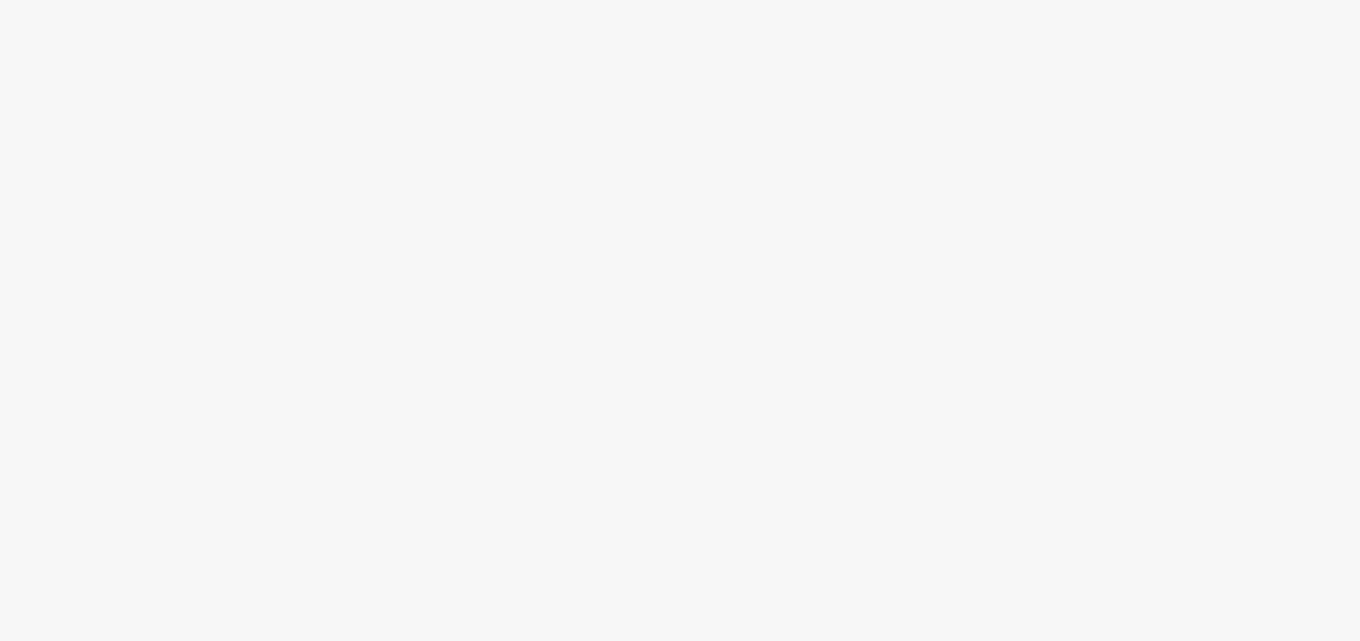 scroll, scrollTop: 0, scrollLeft: 0, axis: both 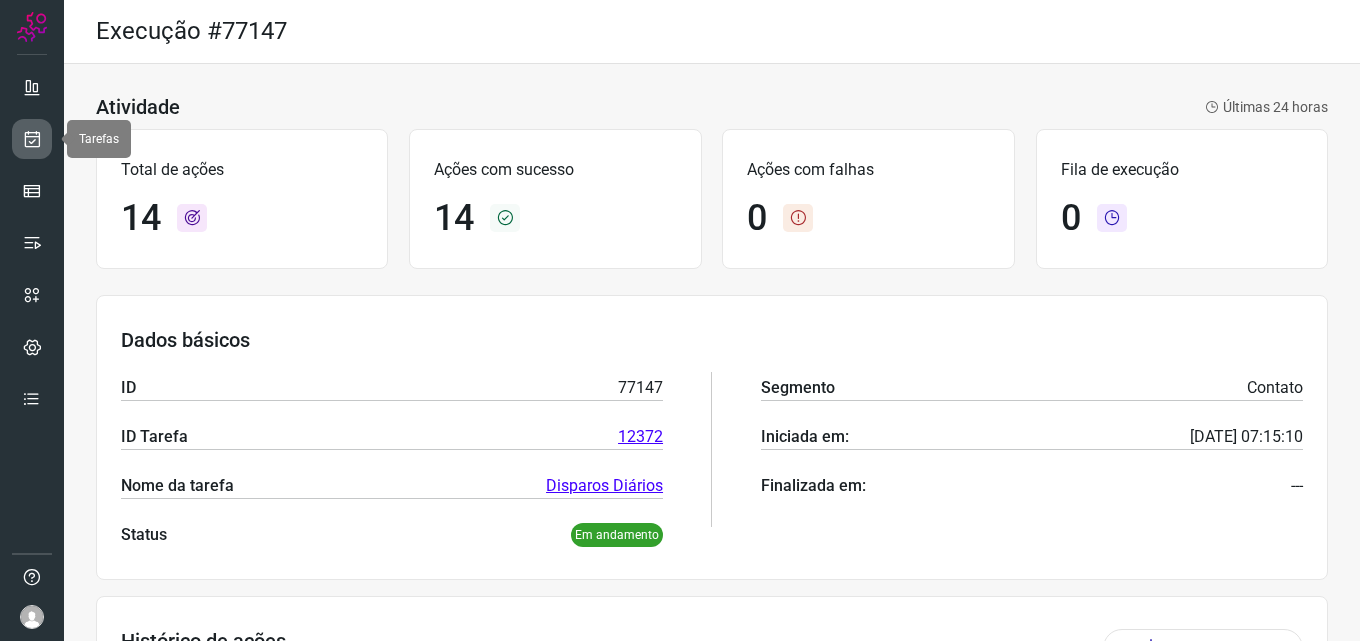 click at bounding box center (32, 139) 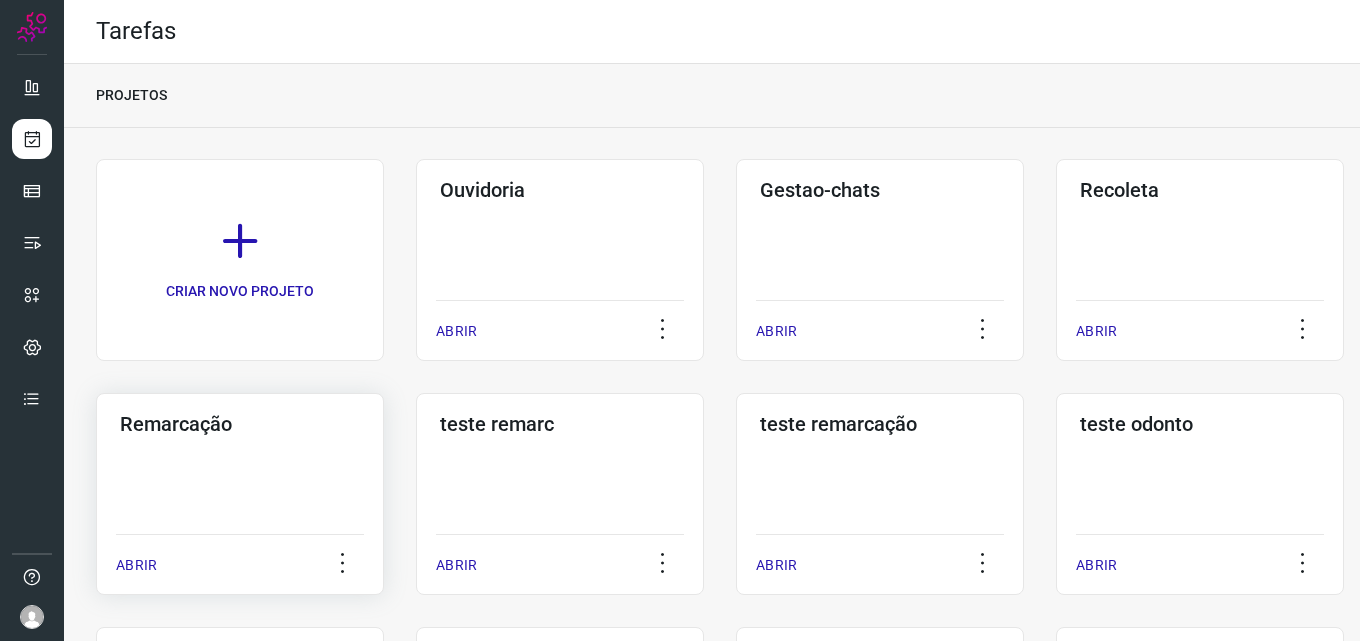 click on "Remarcação  ABRIR" 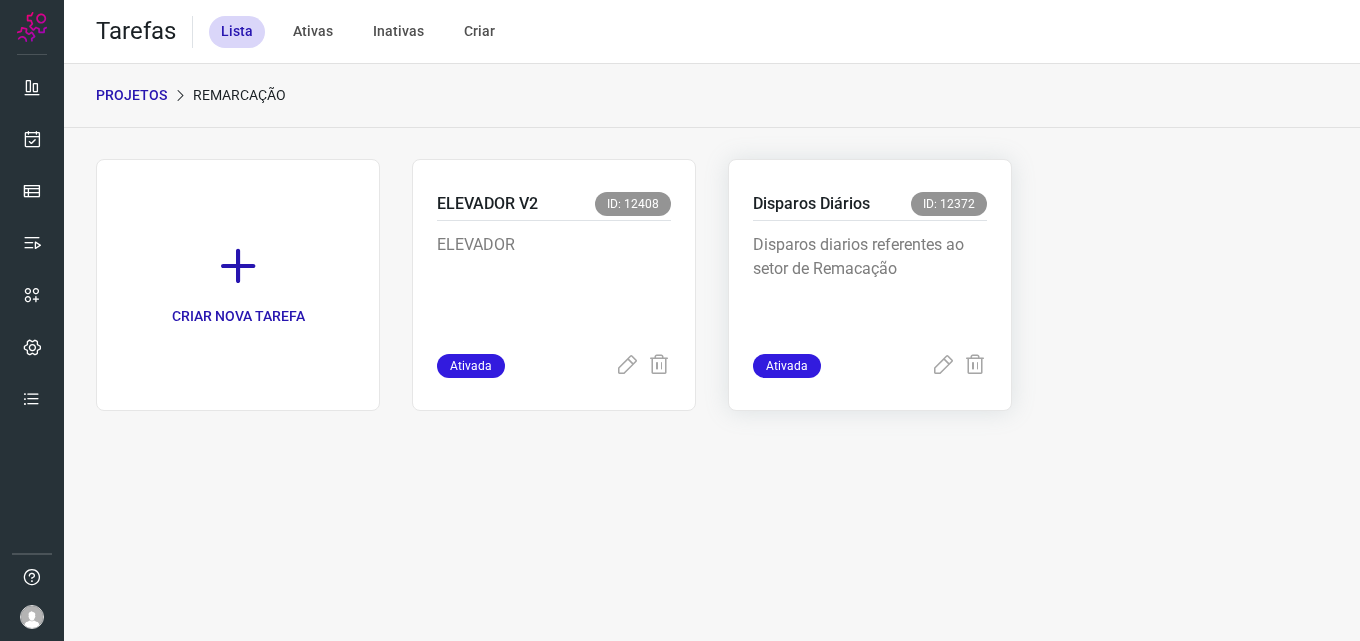 click on "Disparos Diários ID: 12372 Disparos diarios referentes ao setor de Remacação Ativada" 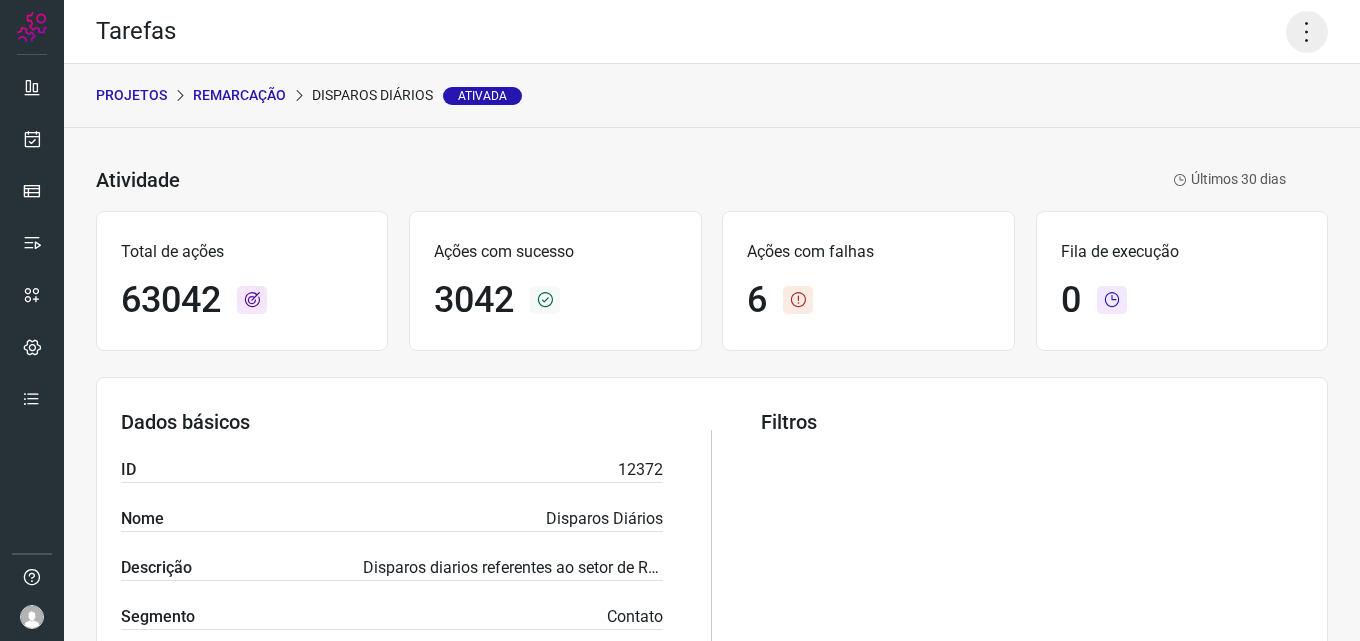 click 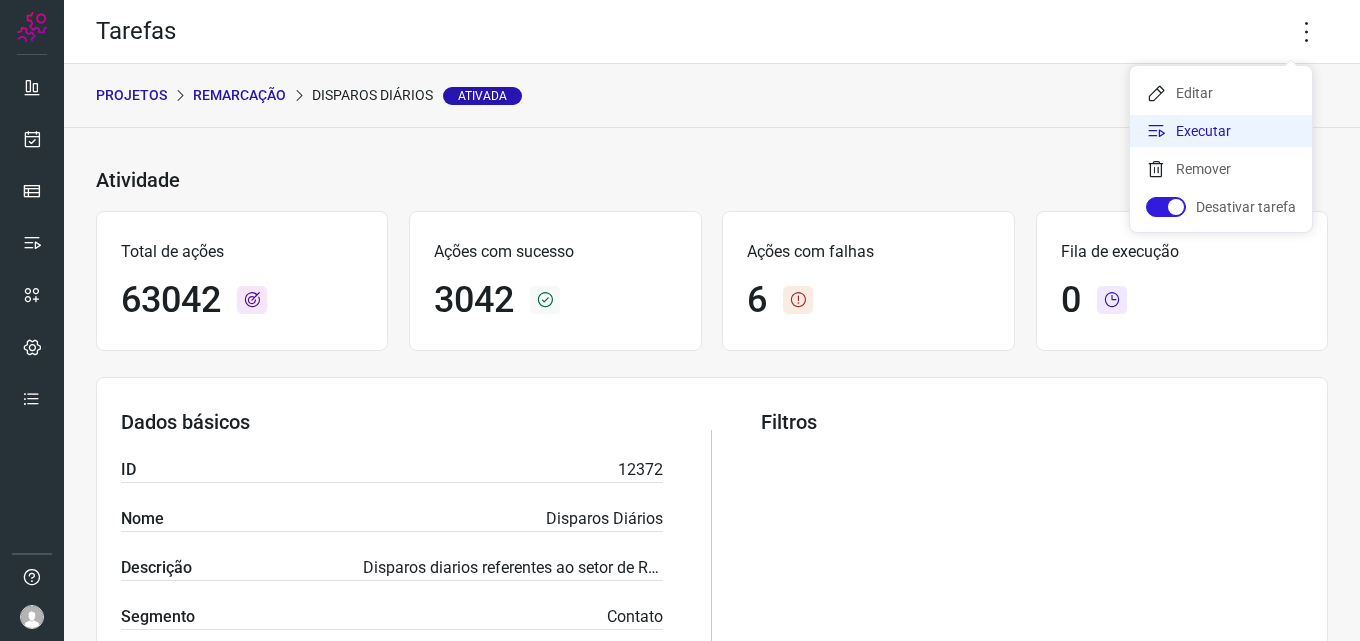click on "Executar" 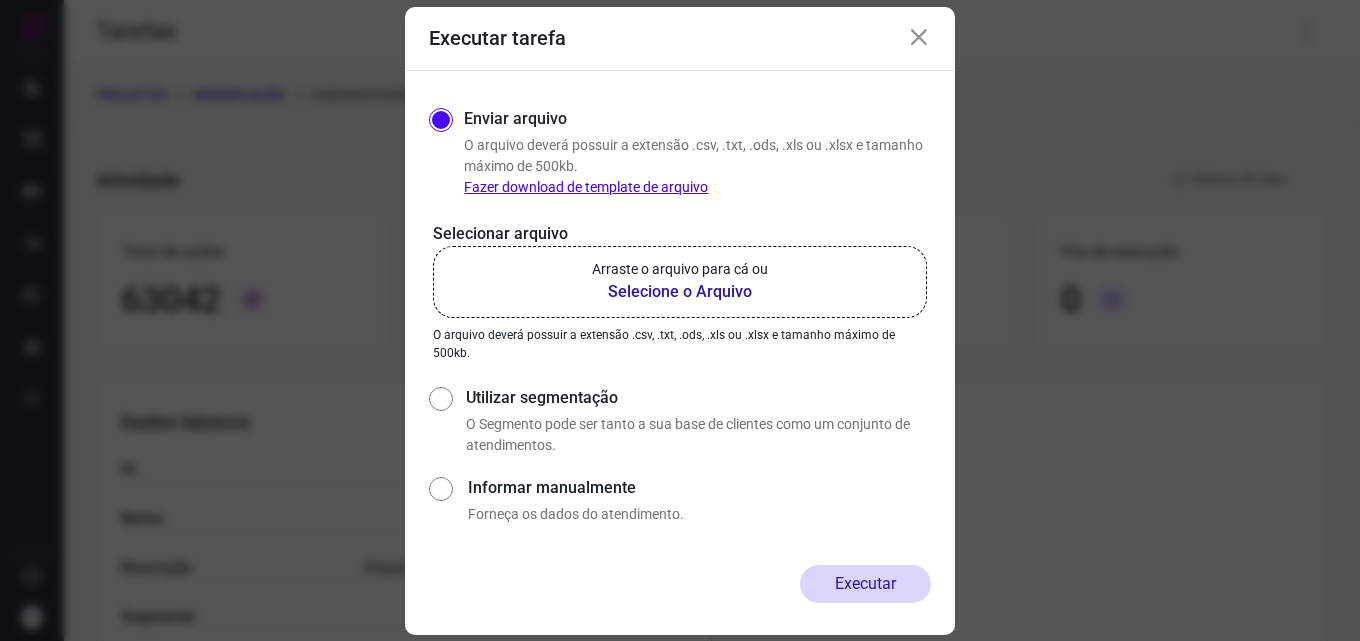 click on "Selecione o Arquivo" at bounding box center [680, 292] 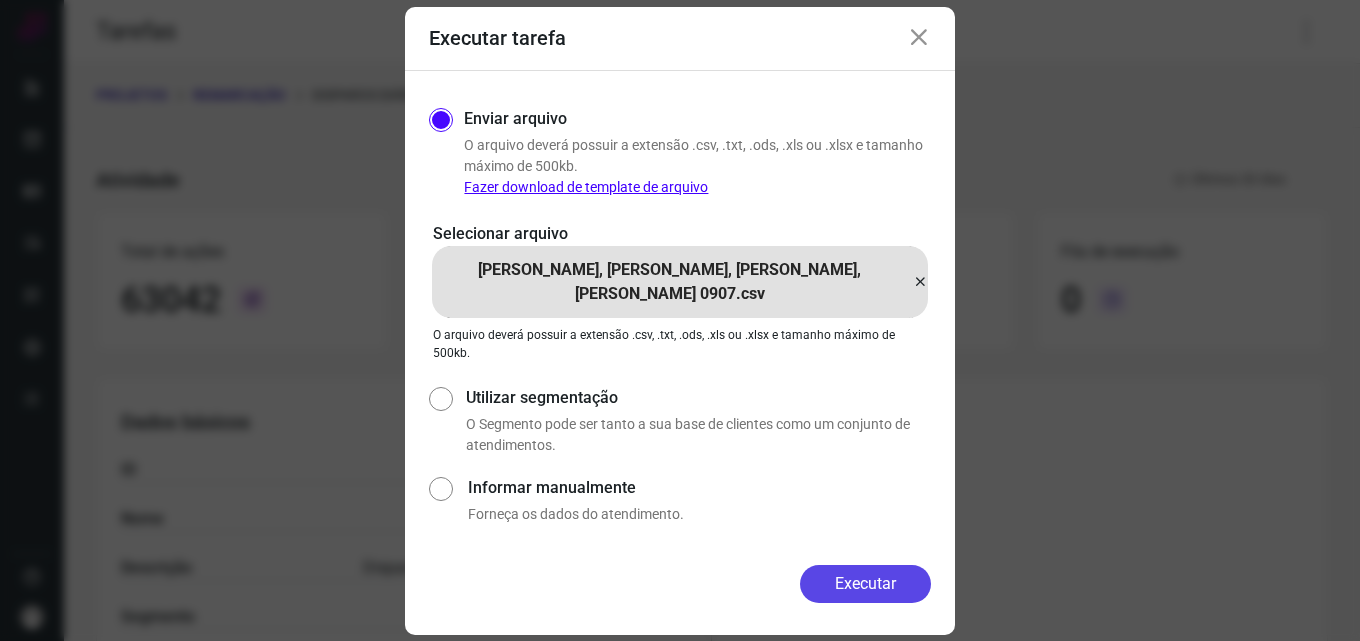 click on "Executar" at bounding box center [865, 584] 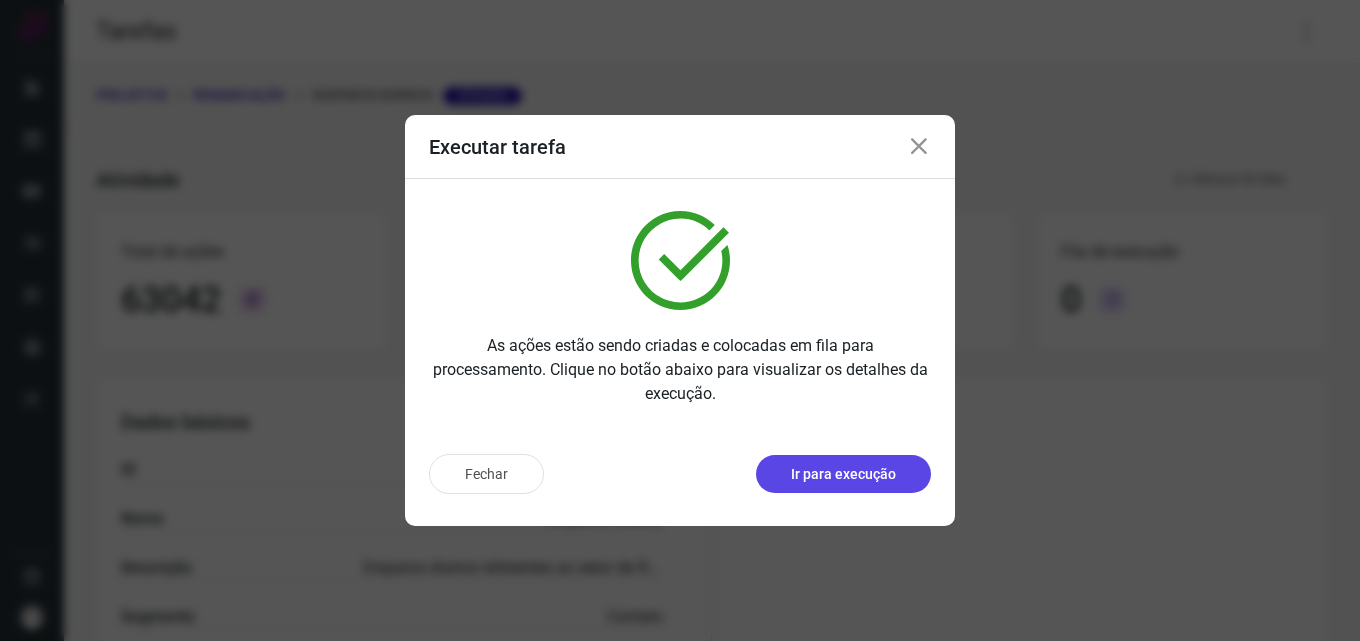 click on "Ir para execução" at bounding box center [843, 474] 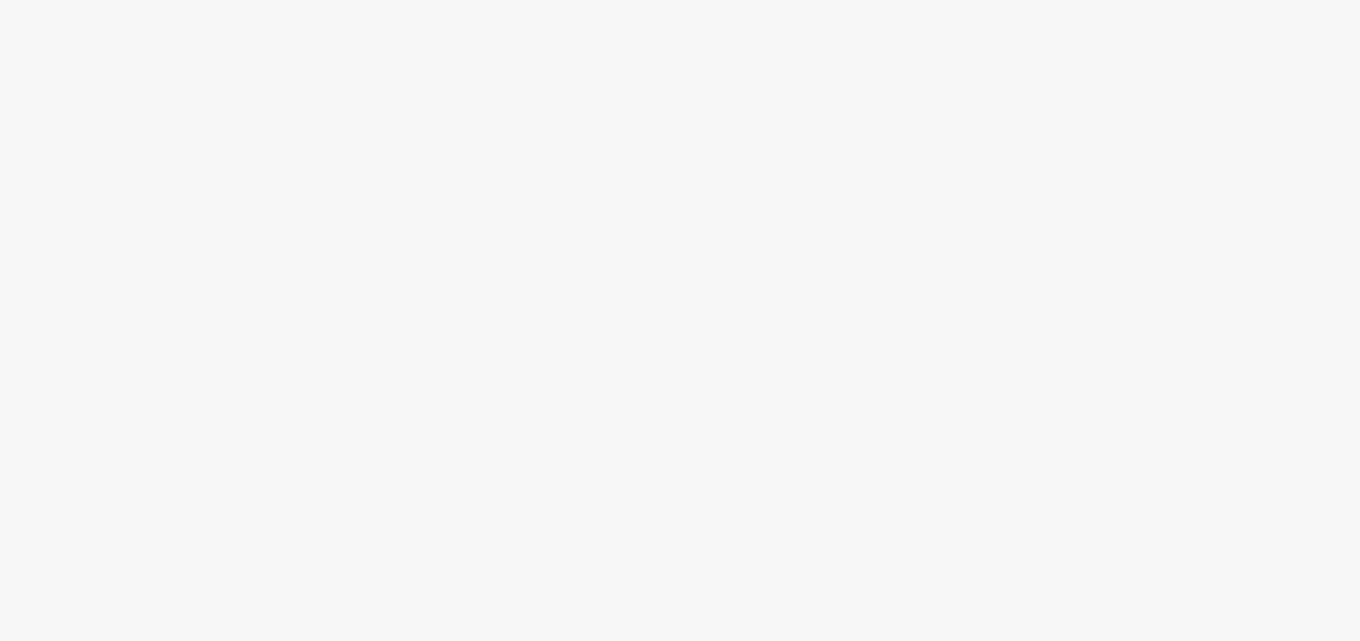 scroll, scrollTop: 0, scrollLeft: 0, axis: both 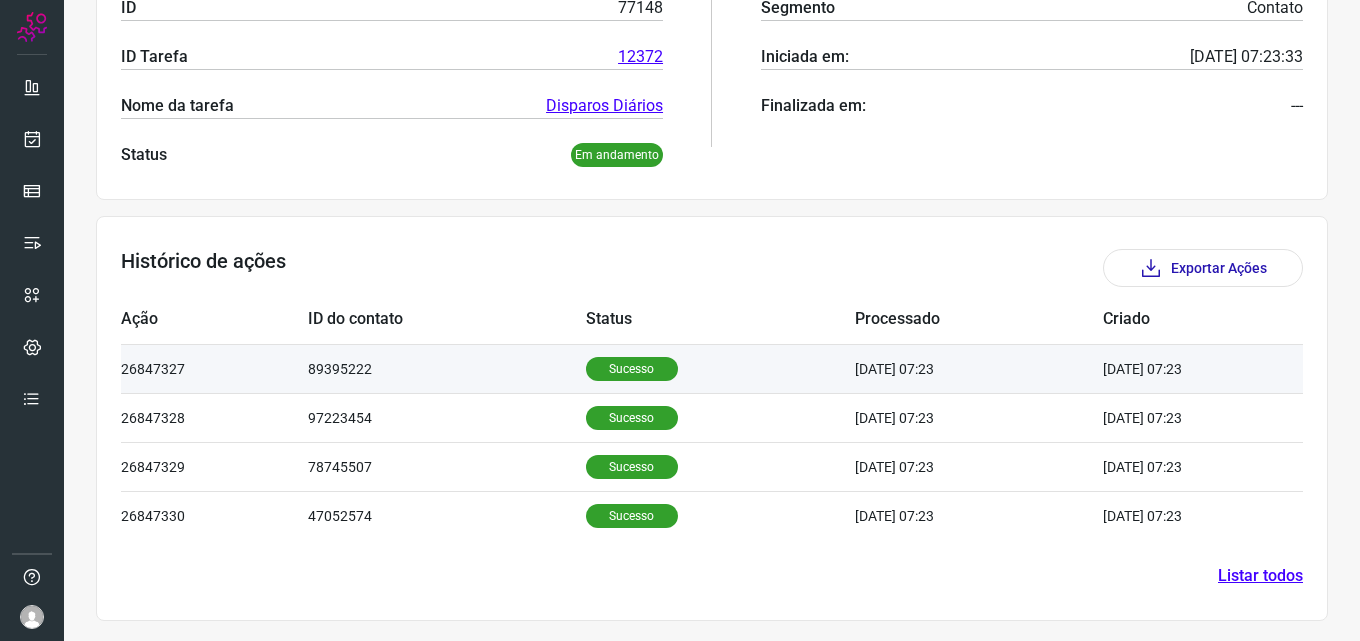 click on "Sucesso" at bounding box center (632, 369) 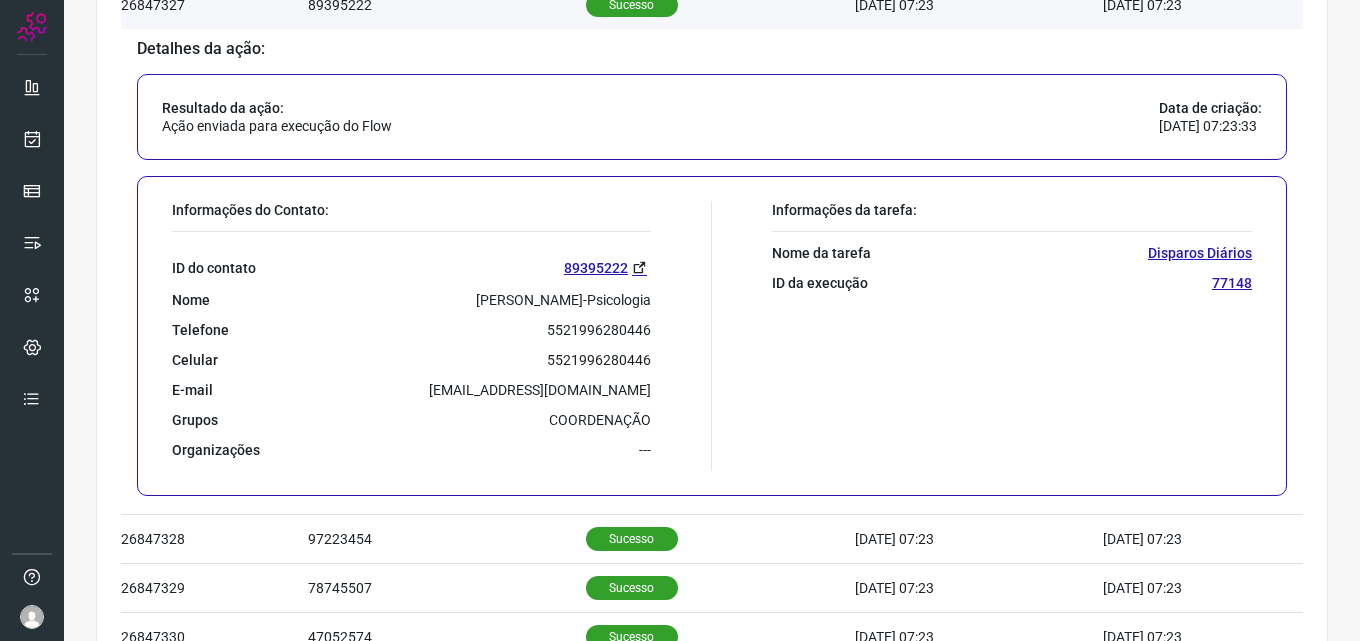 scroll, scrollTop: 866, scrollLeft: 0, axis: vertical 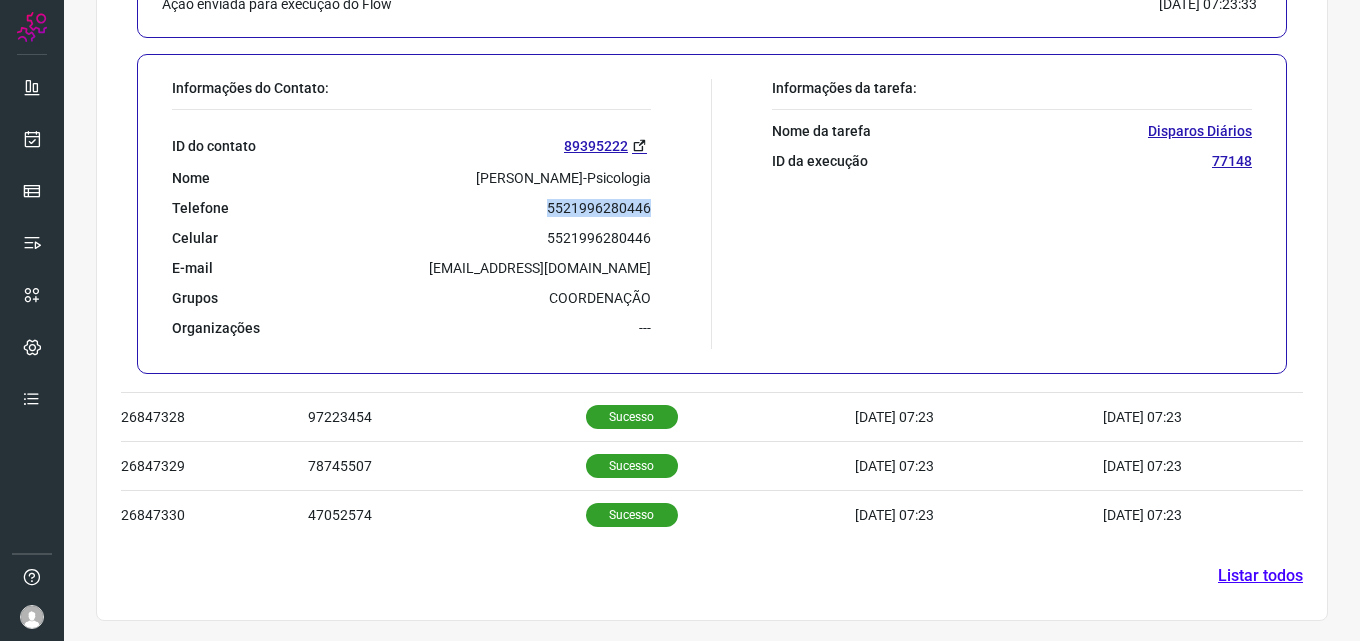 drag, startPoint x: 539, startPoint y: 200, endPoint x: 650, endPoint y: 204, distance: 111.07205 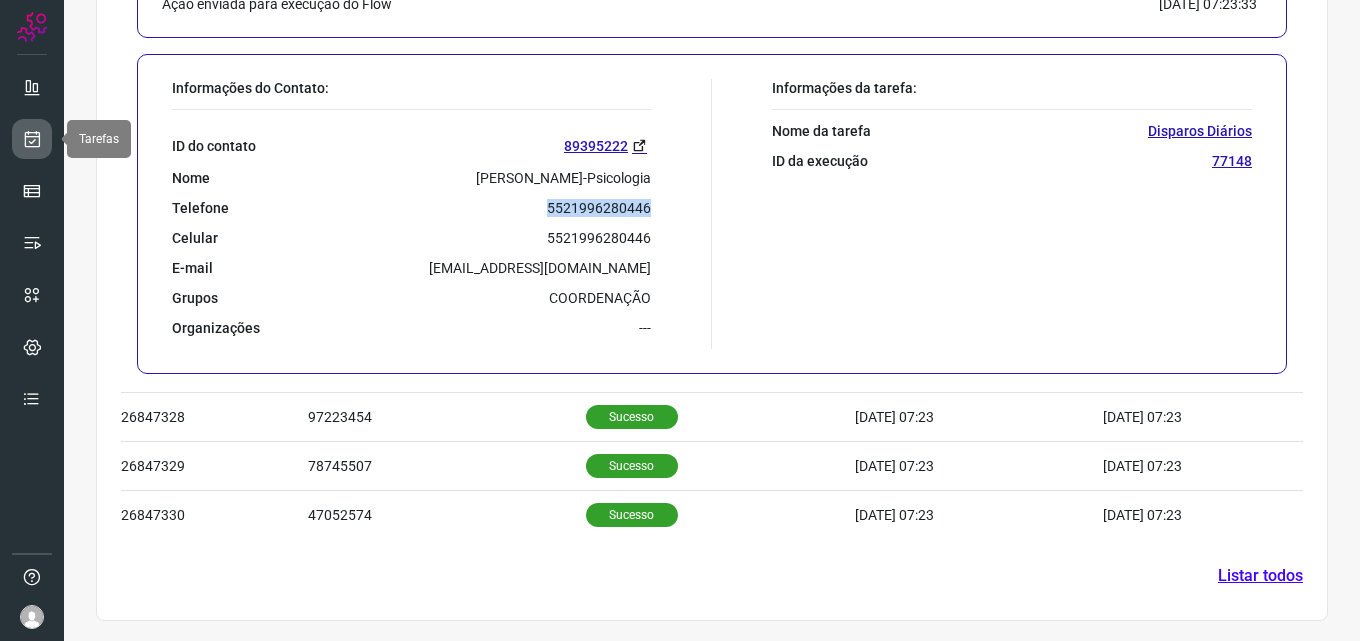 click at bounding box center [32, 139] 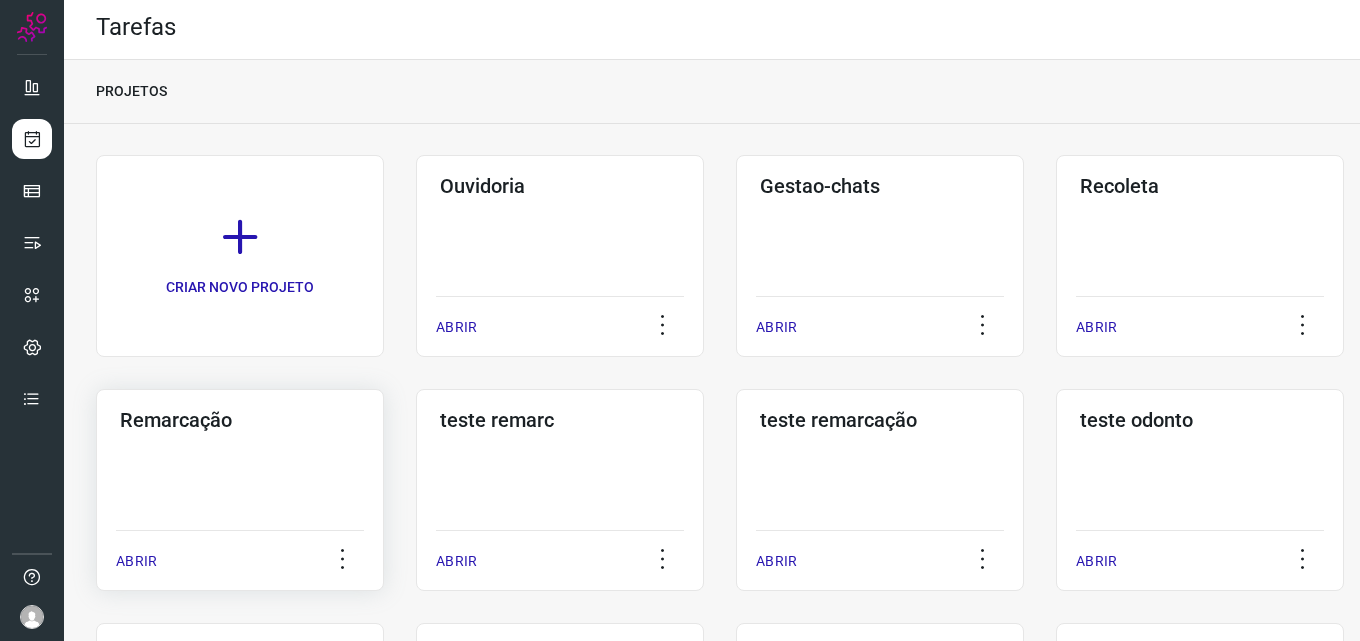 click on "Remarcação  ABRIR" 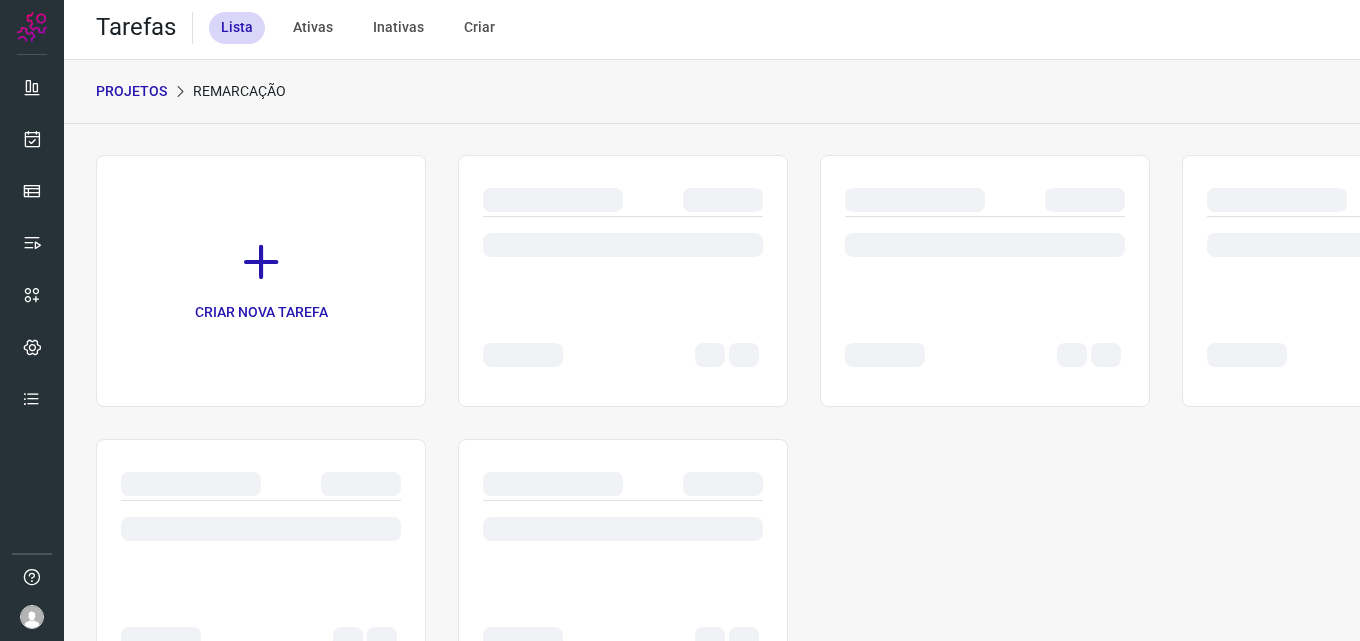 scroll, scrollTop: 0, scrollLeft: 0, axis: both 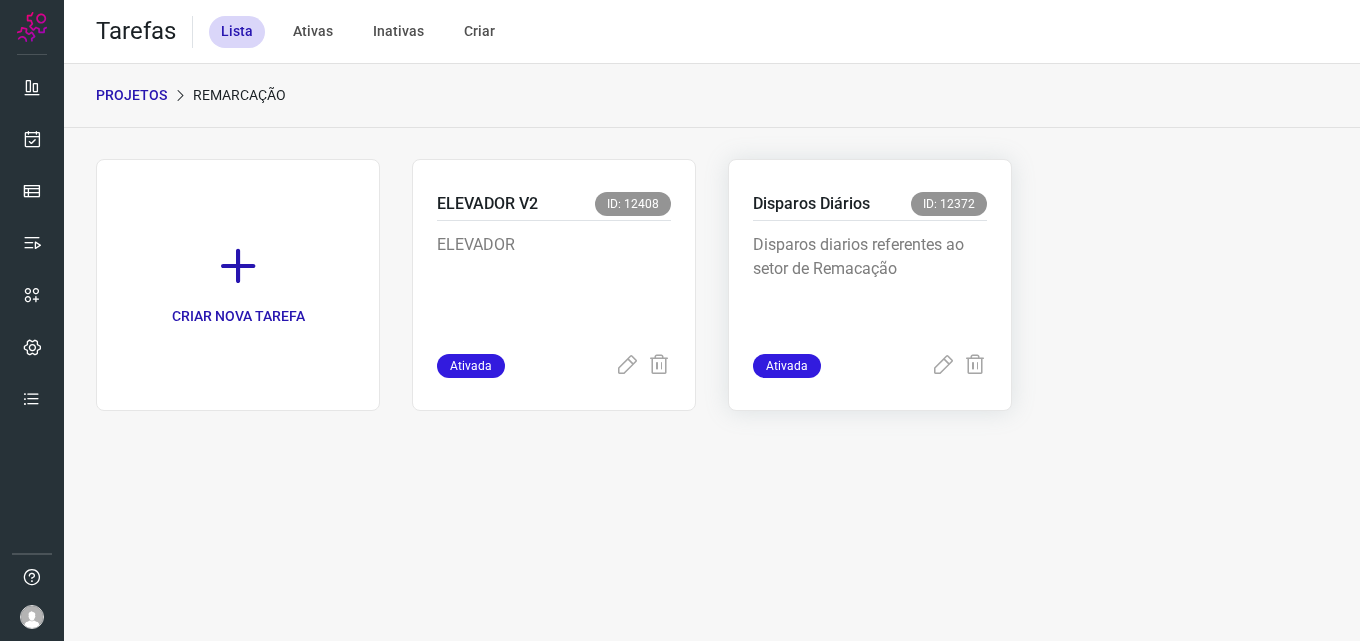 click on "Disparos diarios referentes ao setor de Remacação" at bounding box center [870, 283] 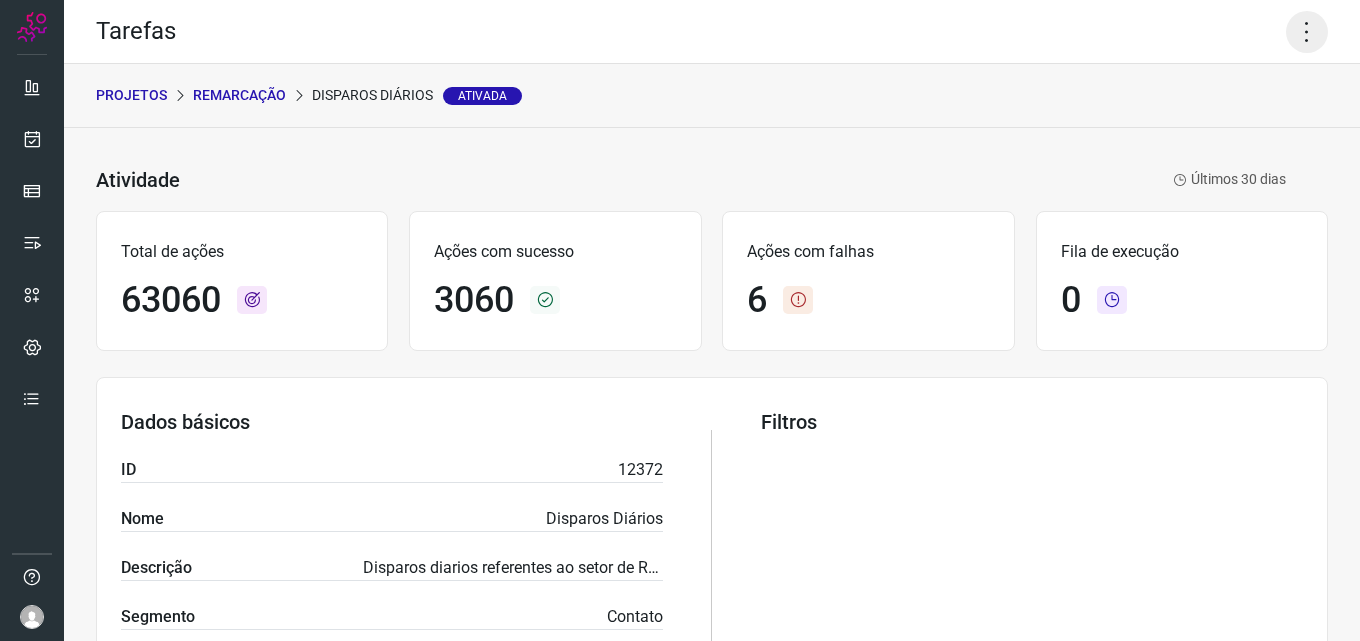 click 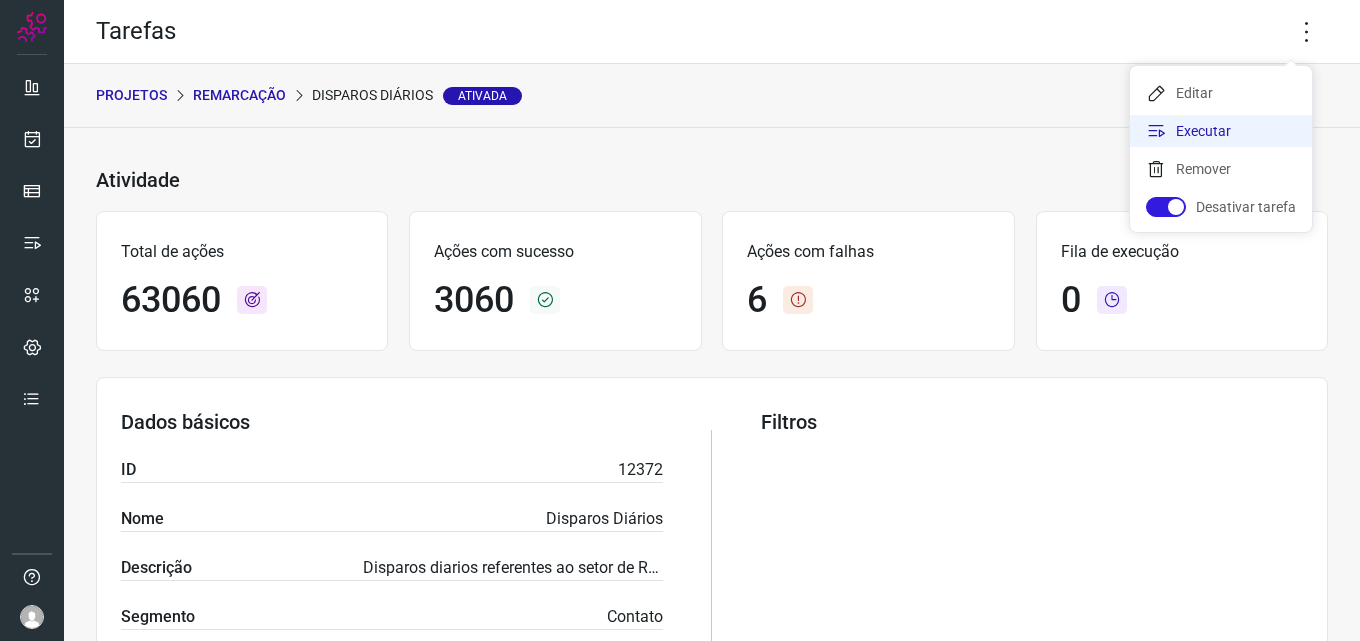 click on "Executar" 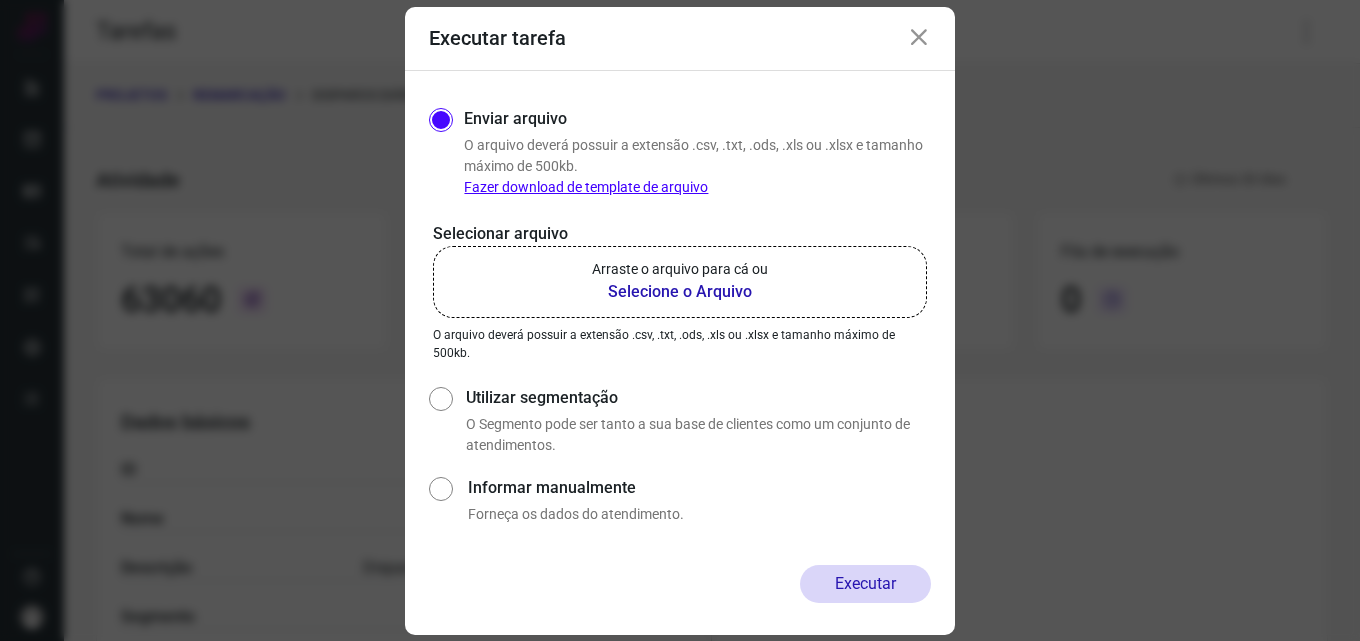click on "Selecione o Arquivo" at bounding box center (680, 292) 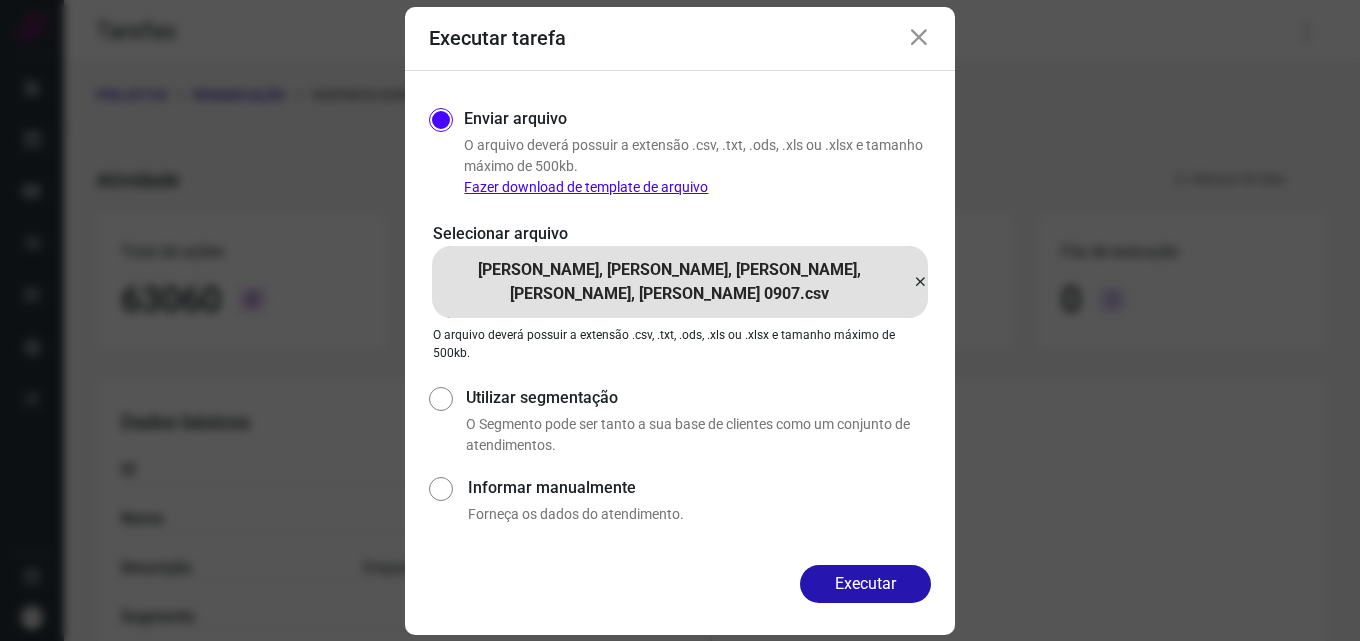 click on "Executar" at bounding box center [865, 584] 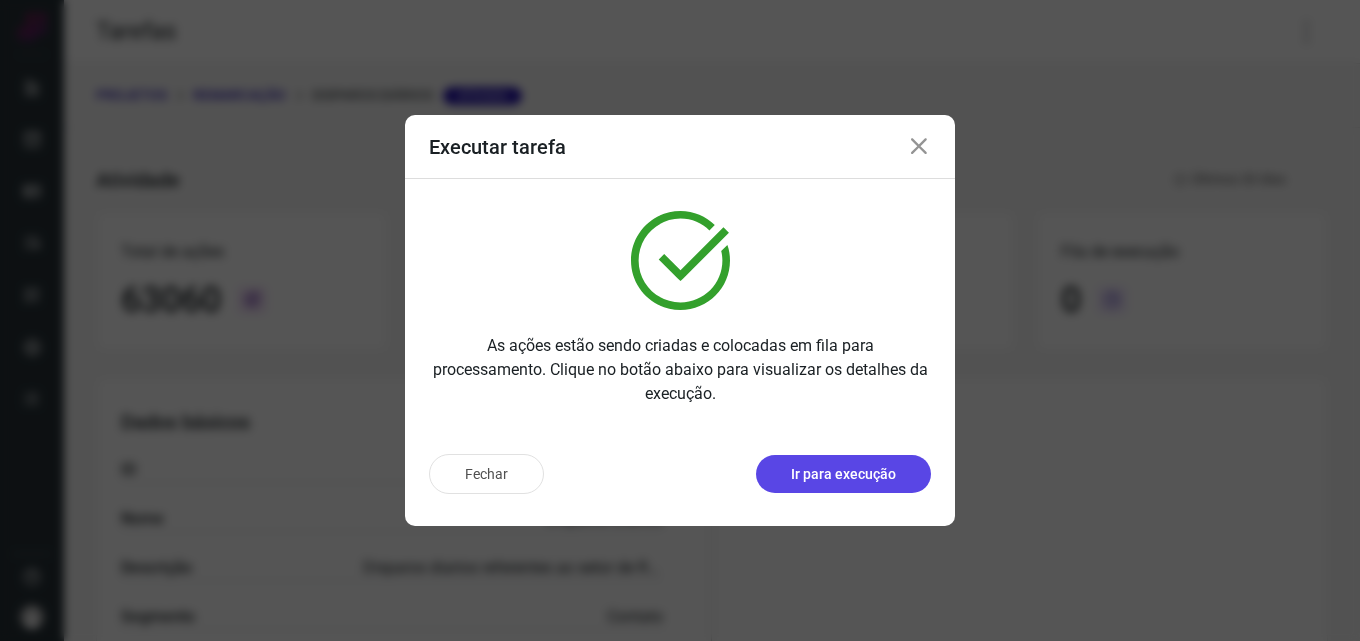 click on "Ir para execução" at bounding box center [843, 474] 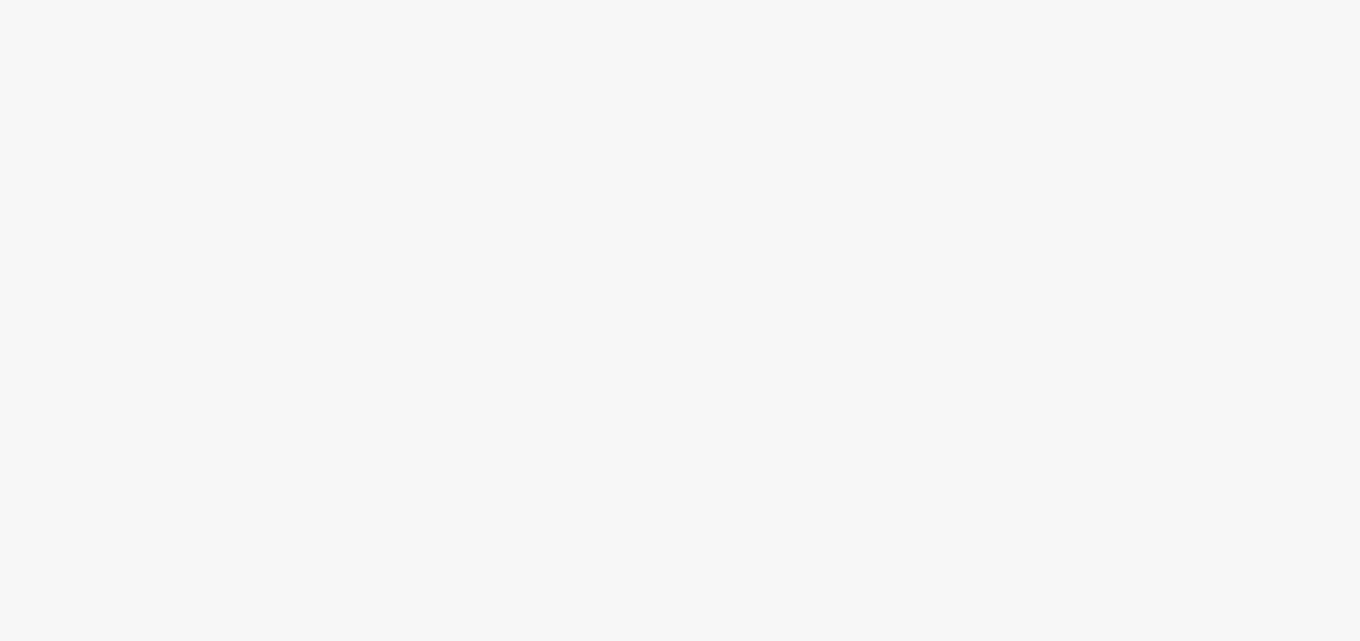 scroll, scrollTop: 0, scrollLeft: 0, axis: both 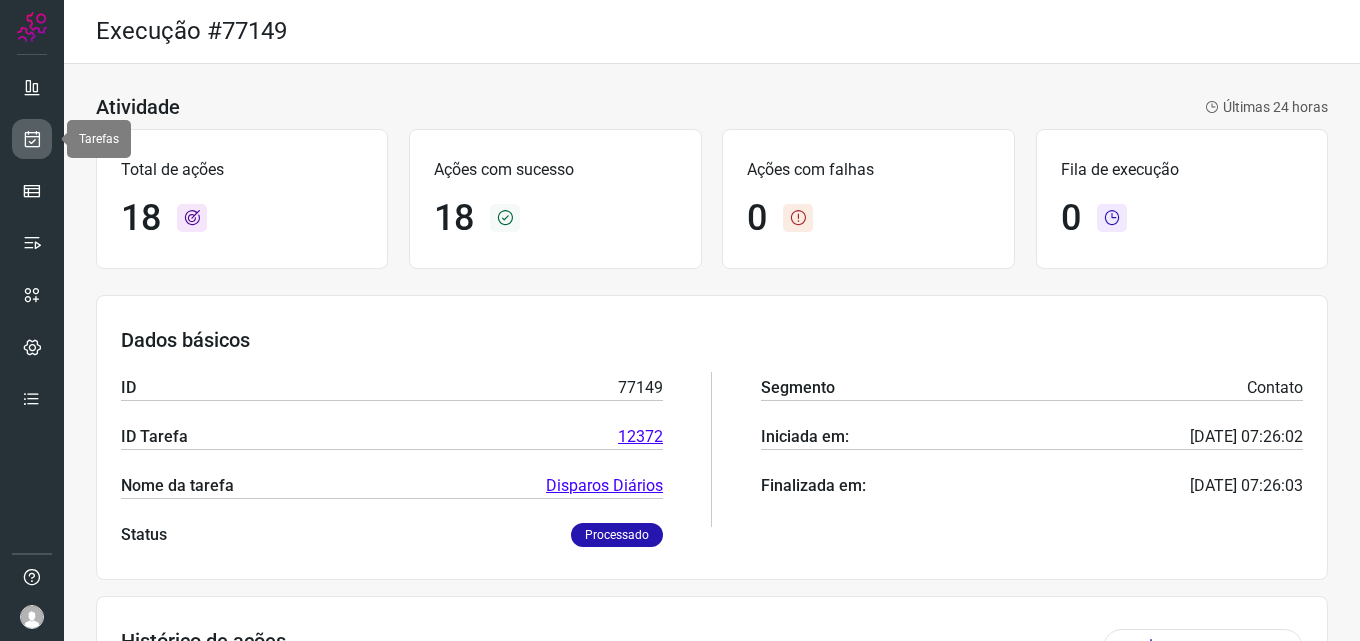 click at bounding box center (32, 139) 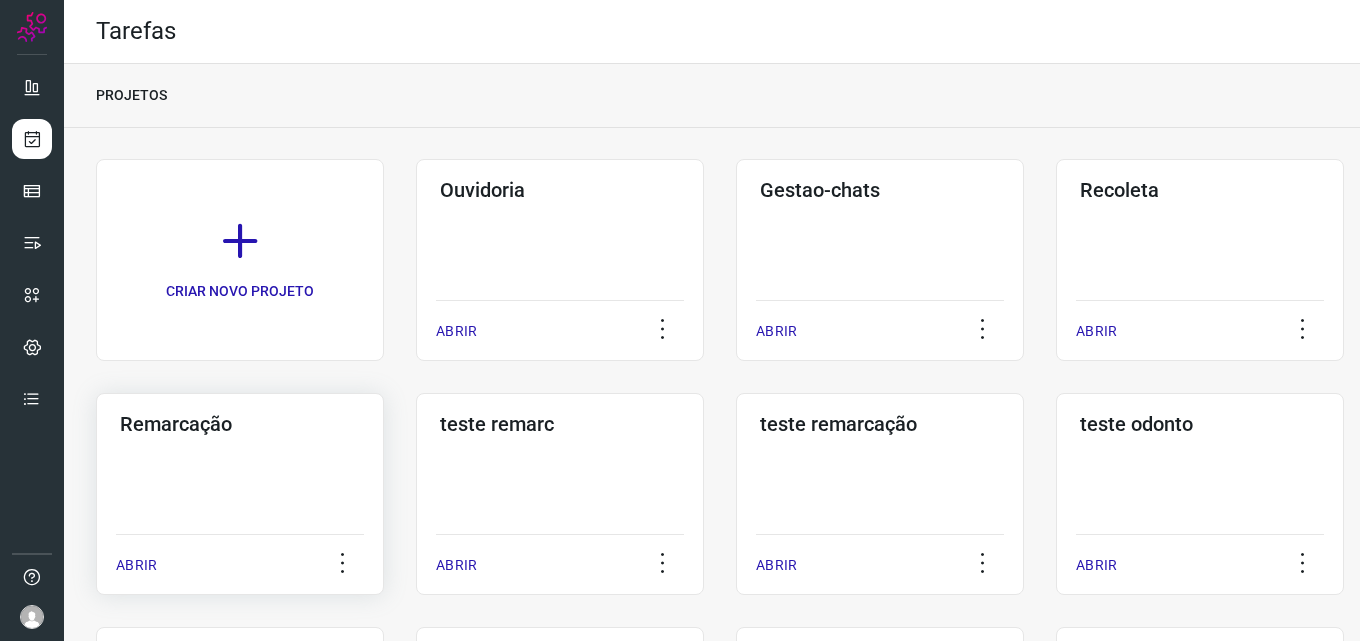 click on "Remarcação  ABRIR" 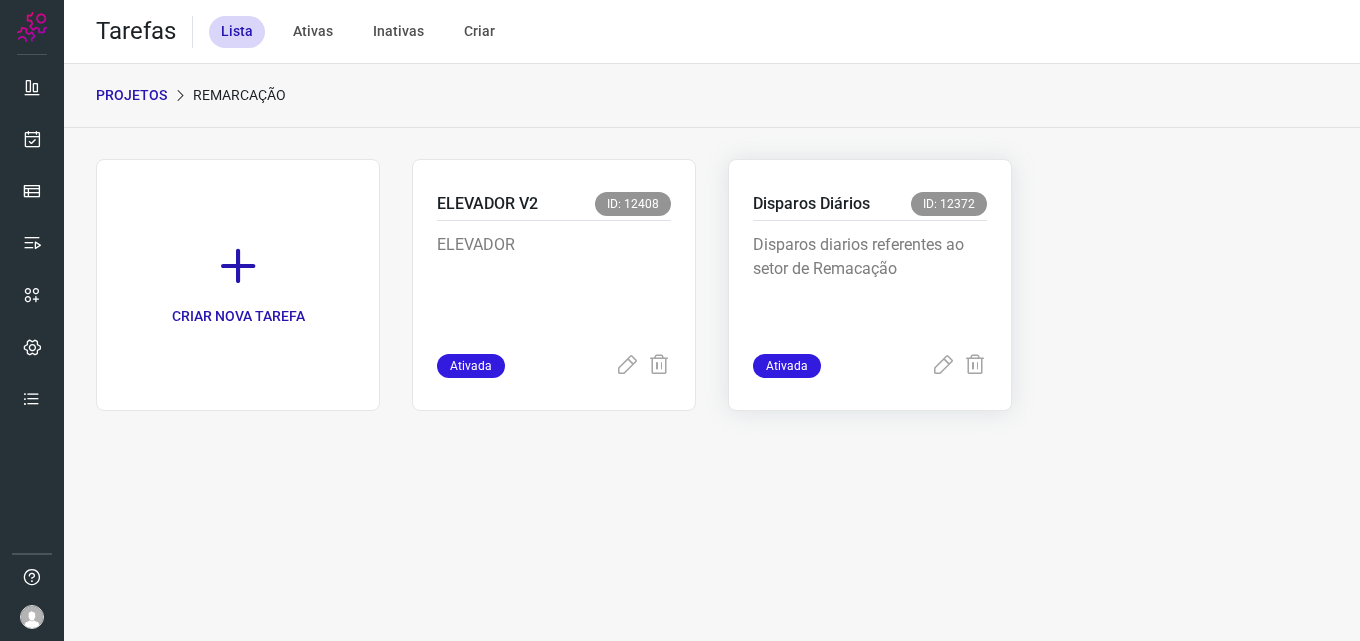 click on "Disparos diarios referentes ao setor de Remacação" at bounding box center (870, 283) 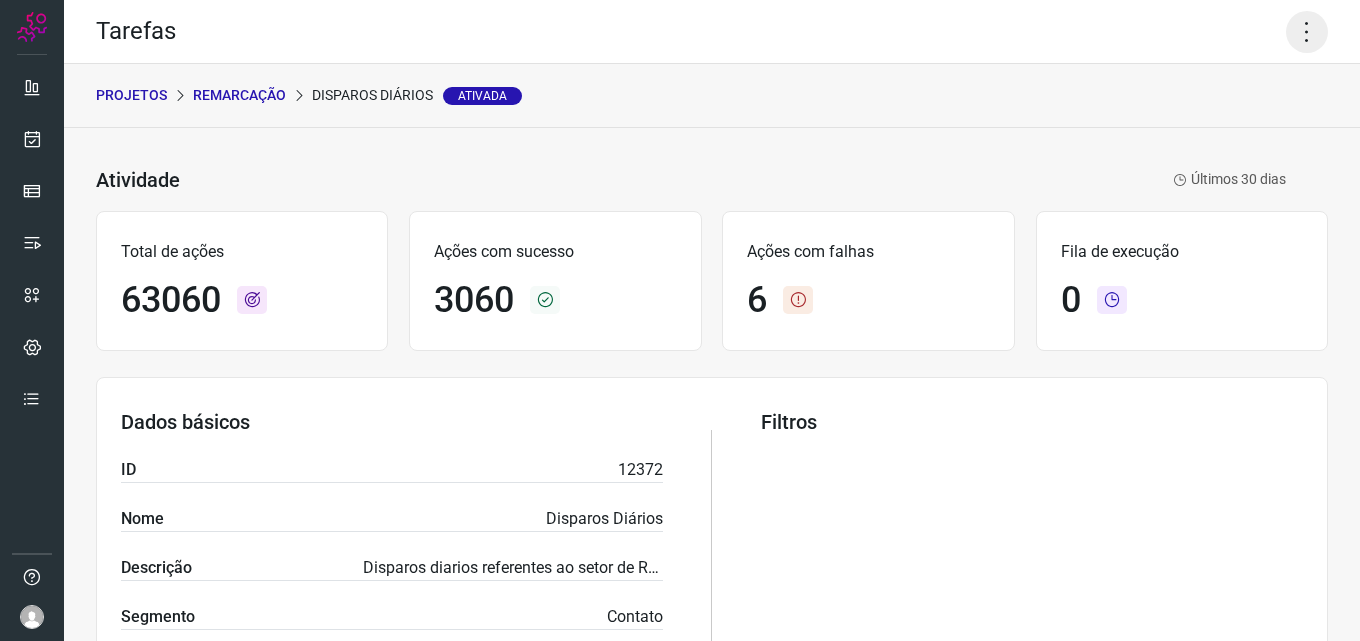 click 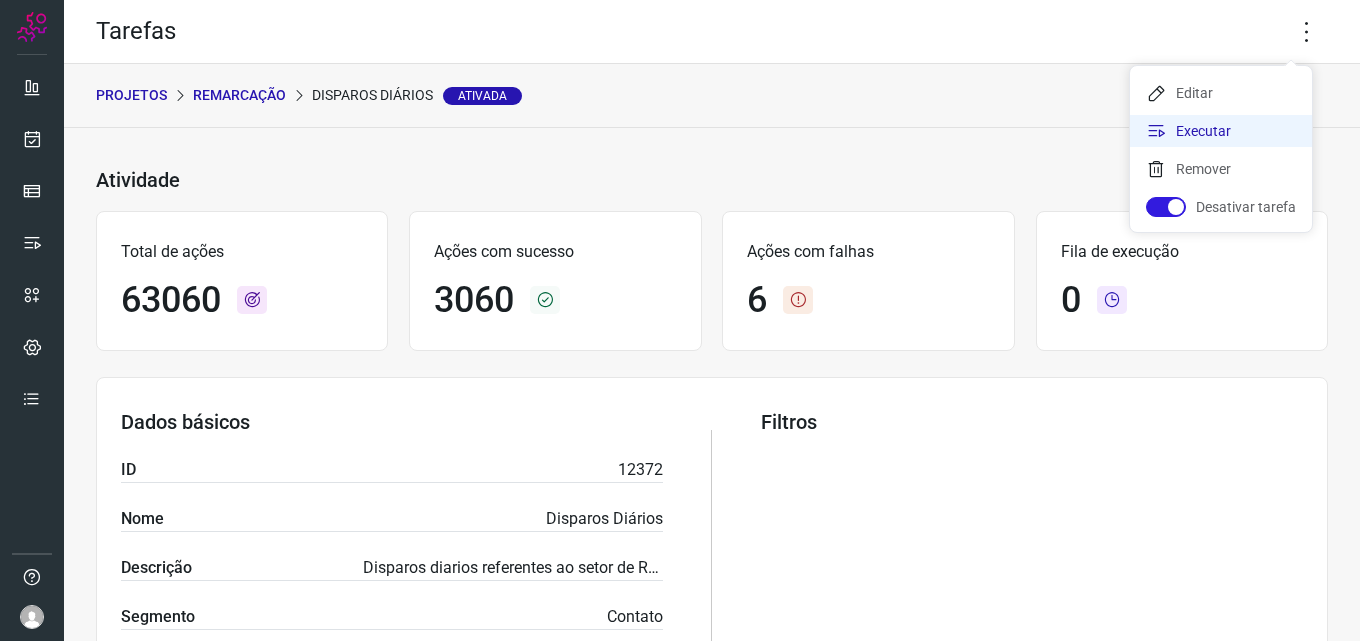 click on "Executar" 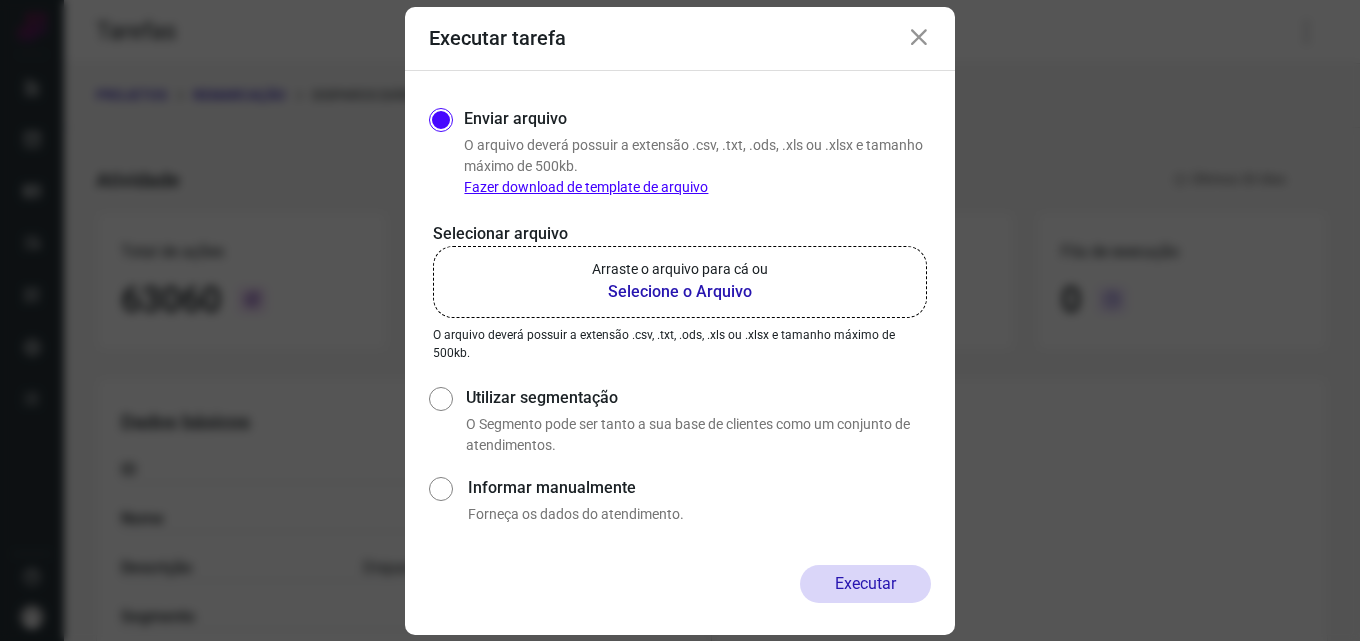 click on "Selecione o Arquivo" at bounding box center [680, 292] 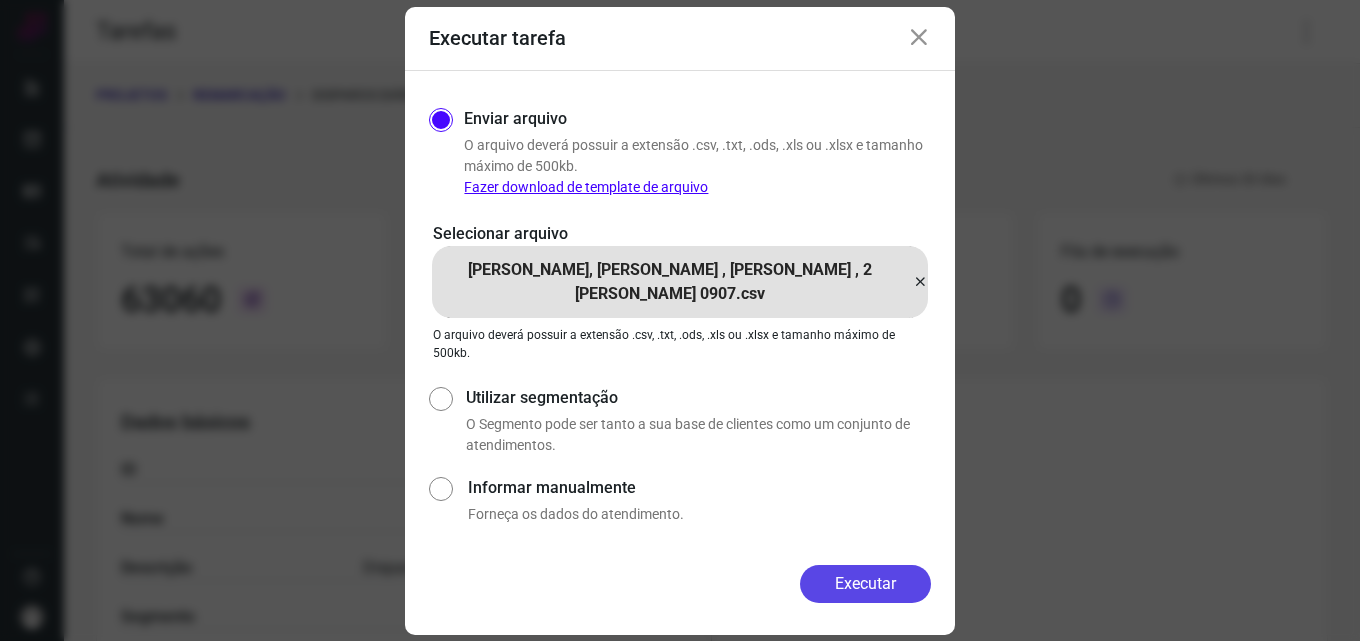 click on "Executar" at bounding box center (865, 584) 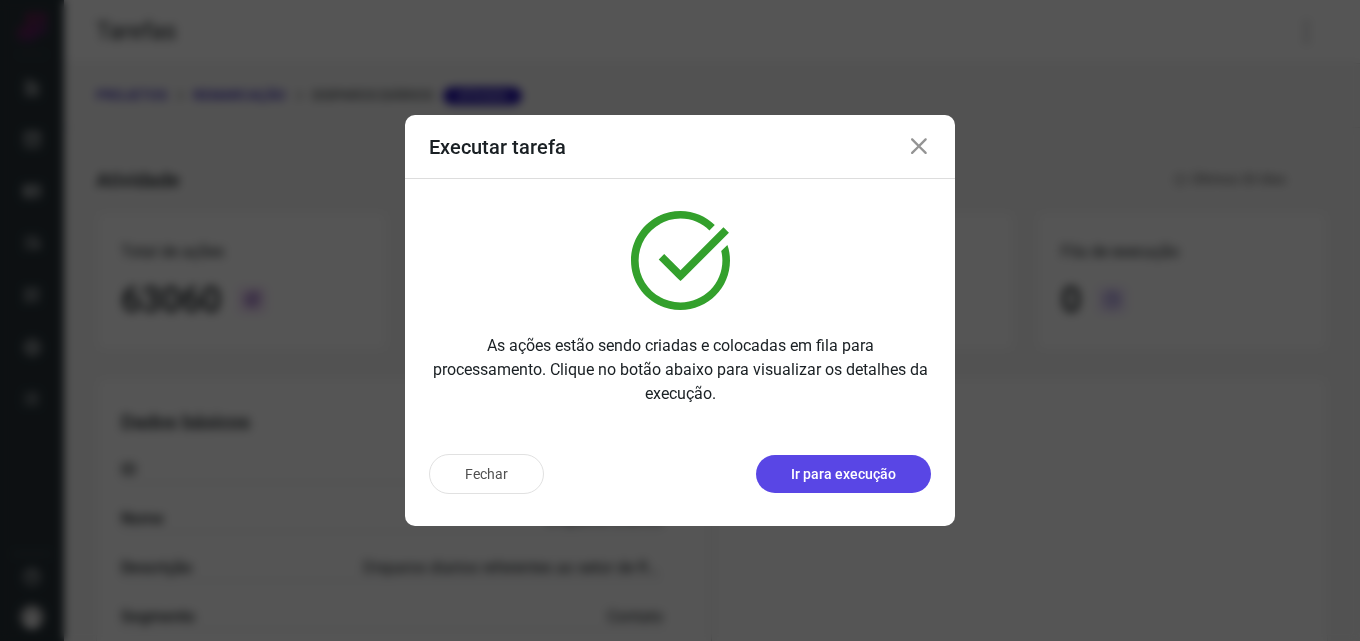 click on "Ir para execução" at bounding box center [843, 474] 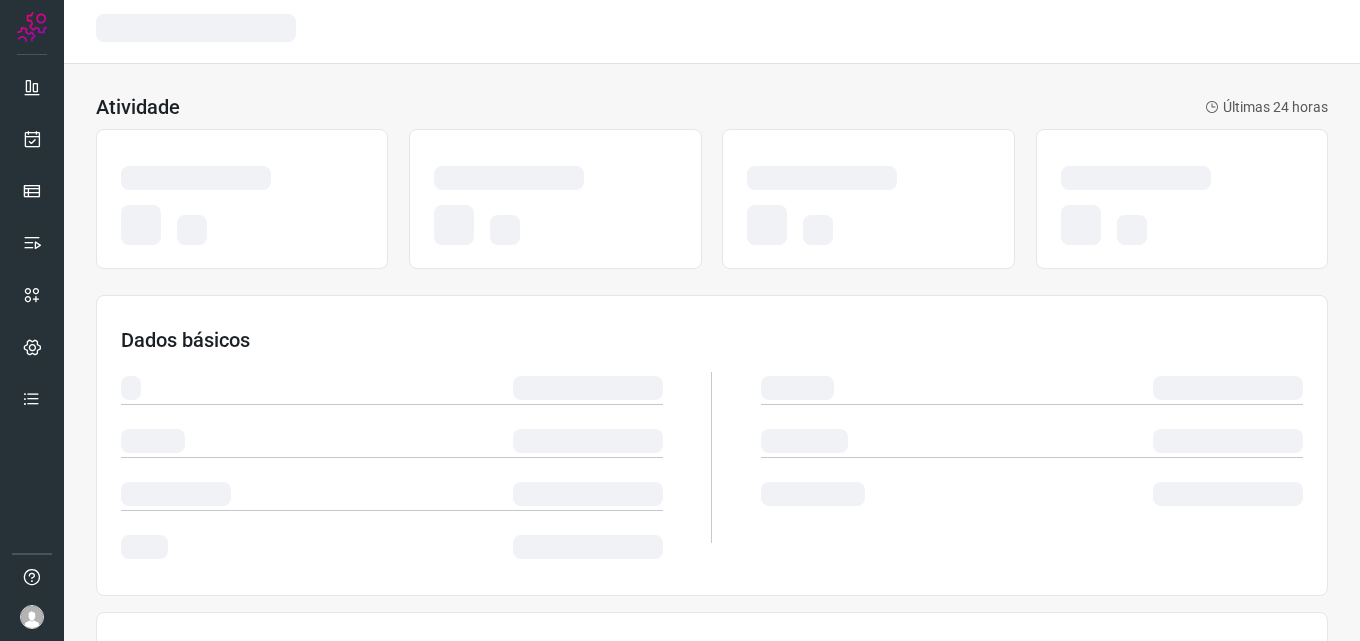 scroll, scrollTop: 0, scrollLeft: 0, axis: both 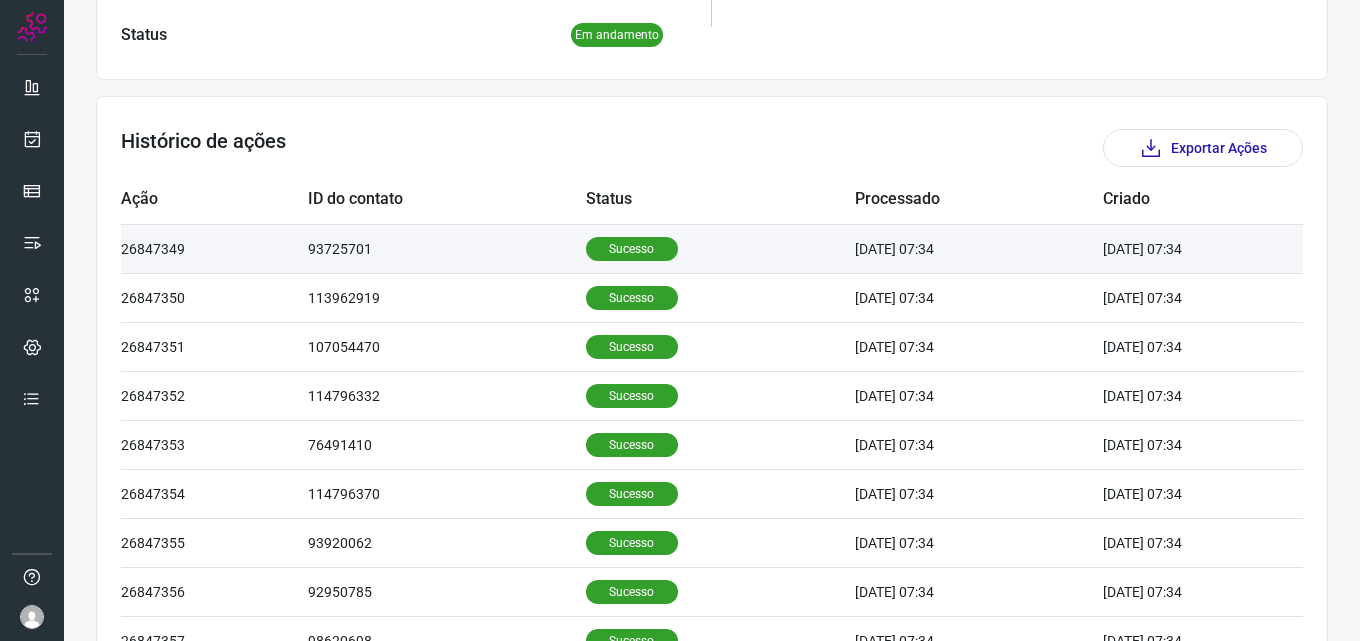 click on "Sucesso" at bounding box center (632, 249) 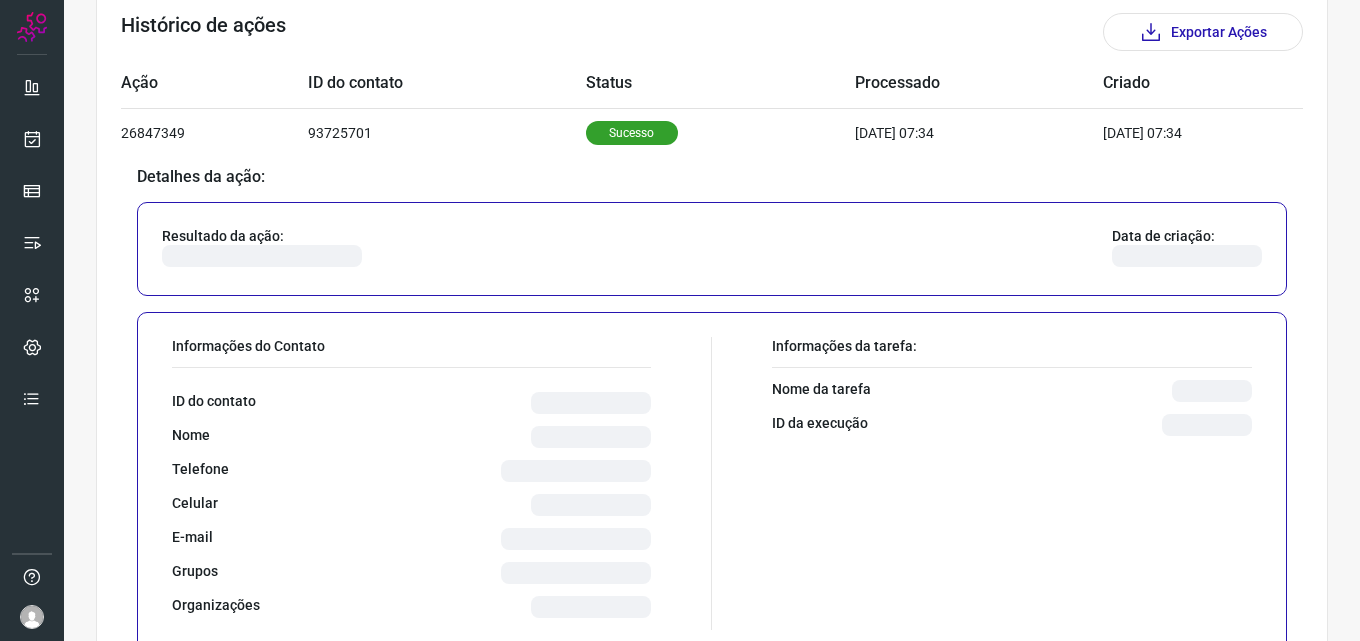 scroll, scrollTop: 800, scrollLeft: 0, axis: vertical 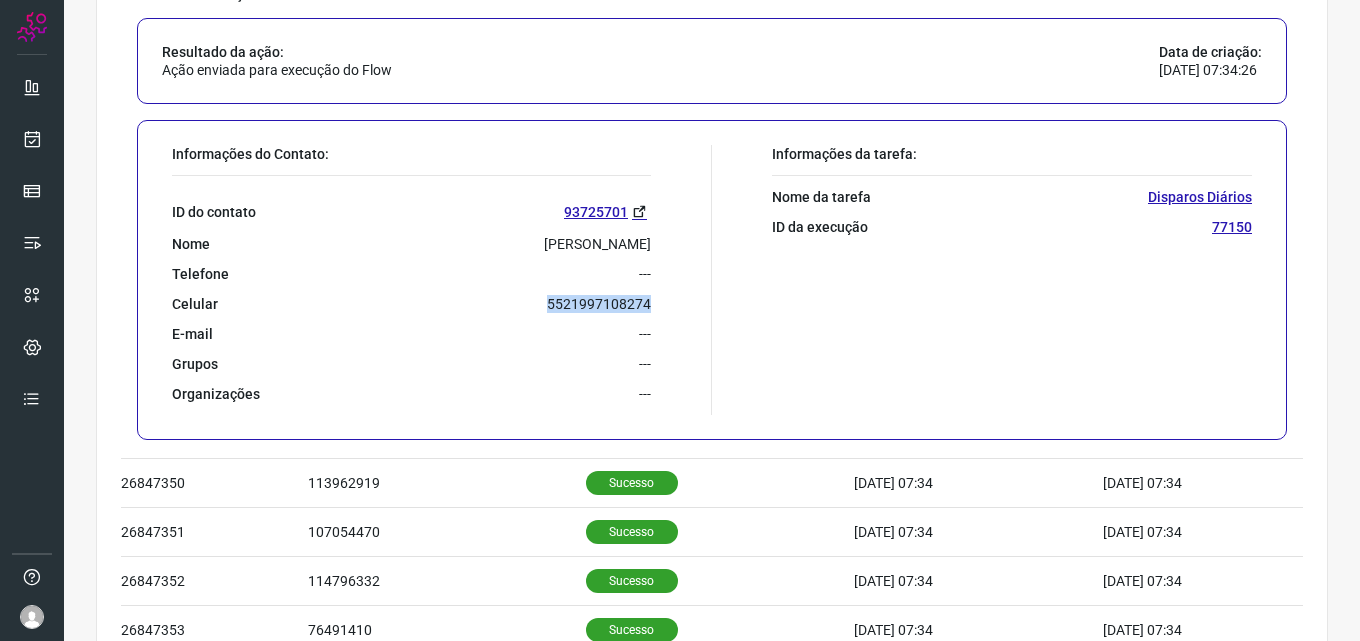 drag, startPoint x: 534, startPoint y: 298, endPoint x: 677, endPoint y: 300, distance: 143.01399 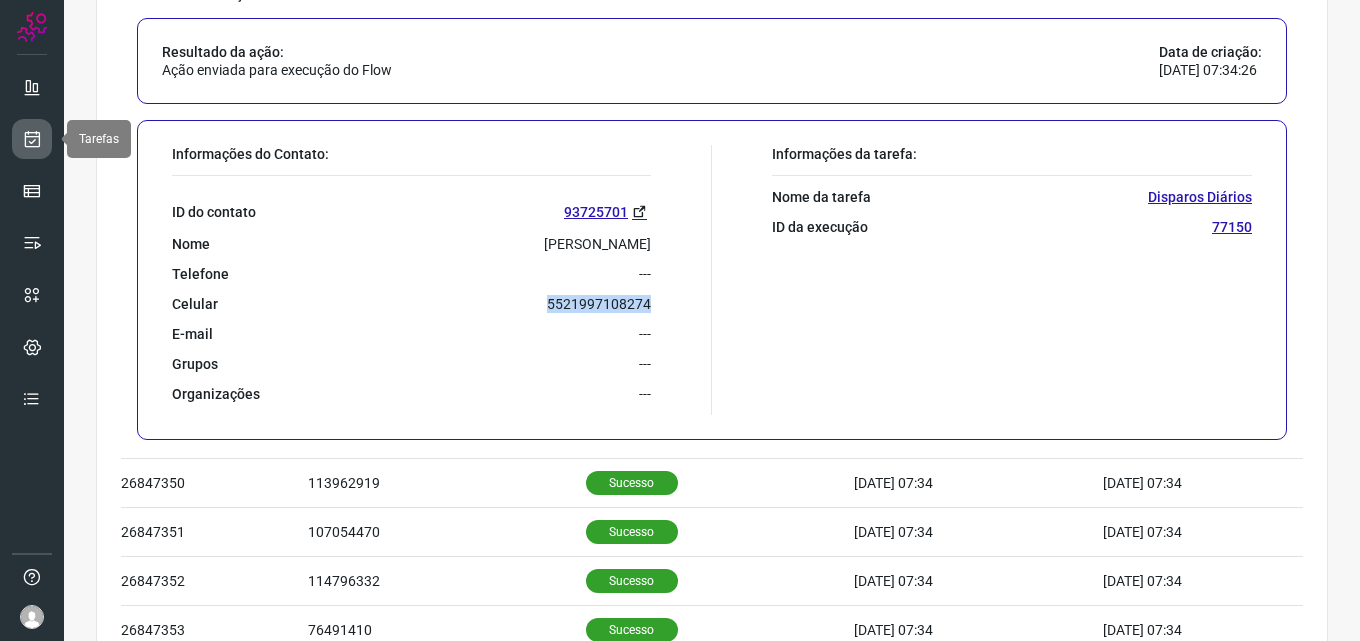 click at bounding box center [32, 139] 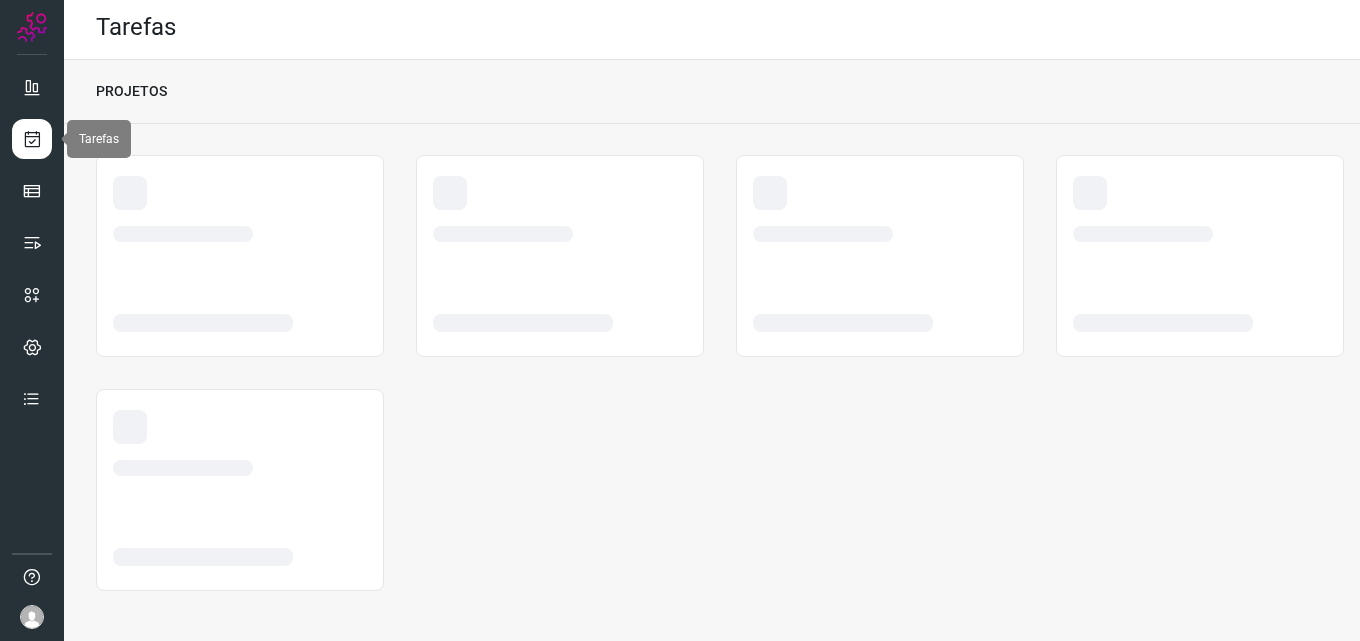 scroll, scrollTop: 4, scrollLeft: 0, axis: vertical 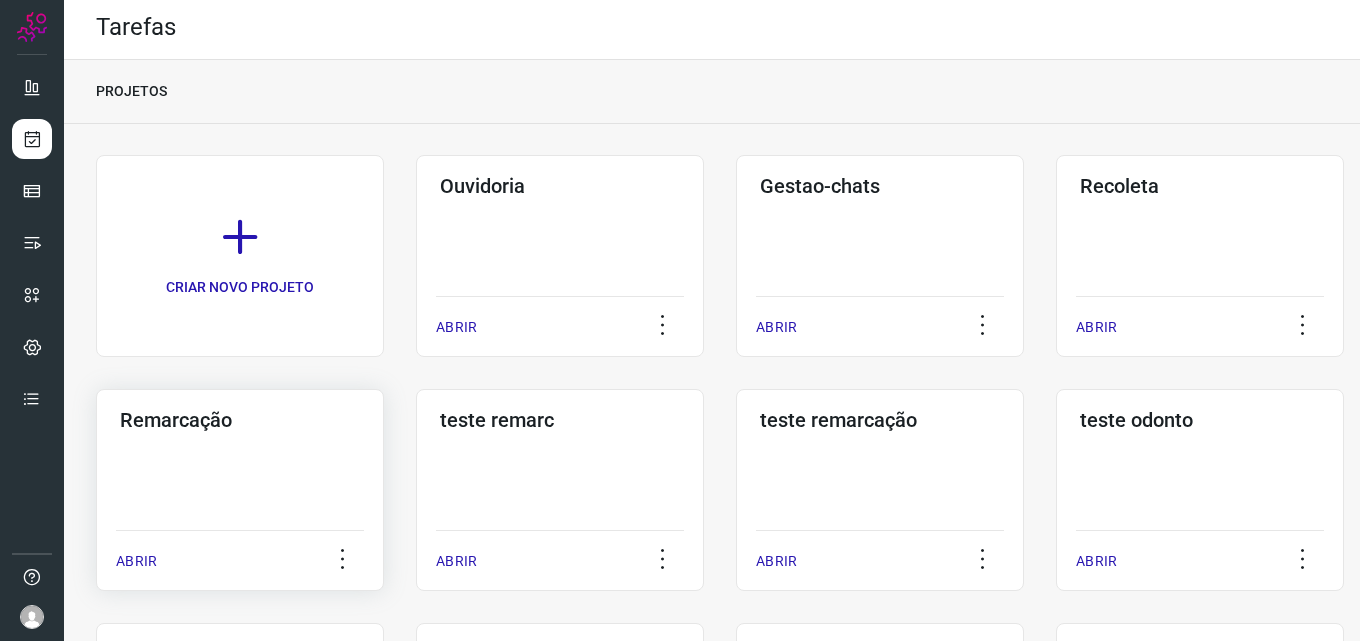 click on "Remarcação  ABRIR" 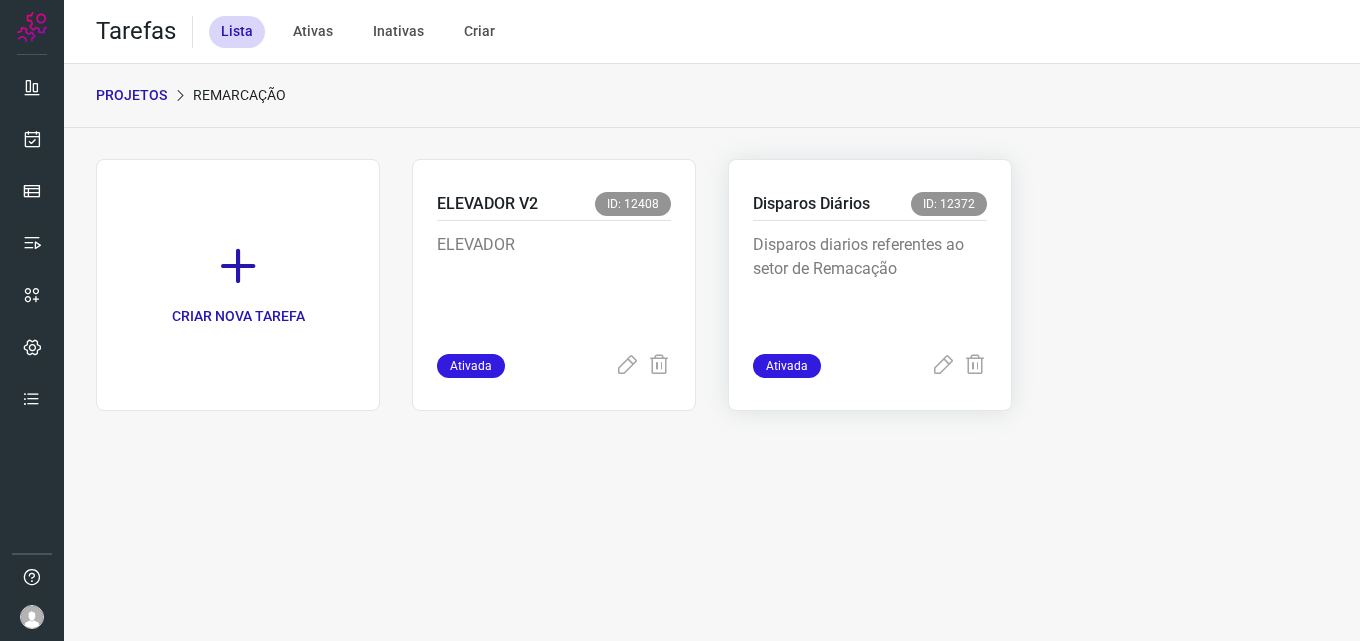 scroll, scrollTop: 0, scrollLeft: 0, axis: both 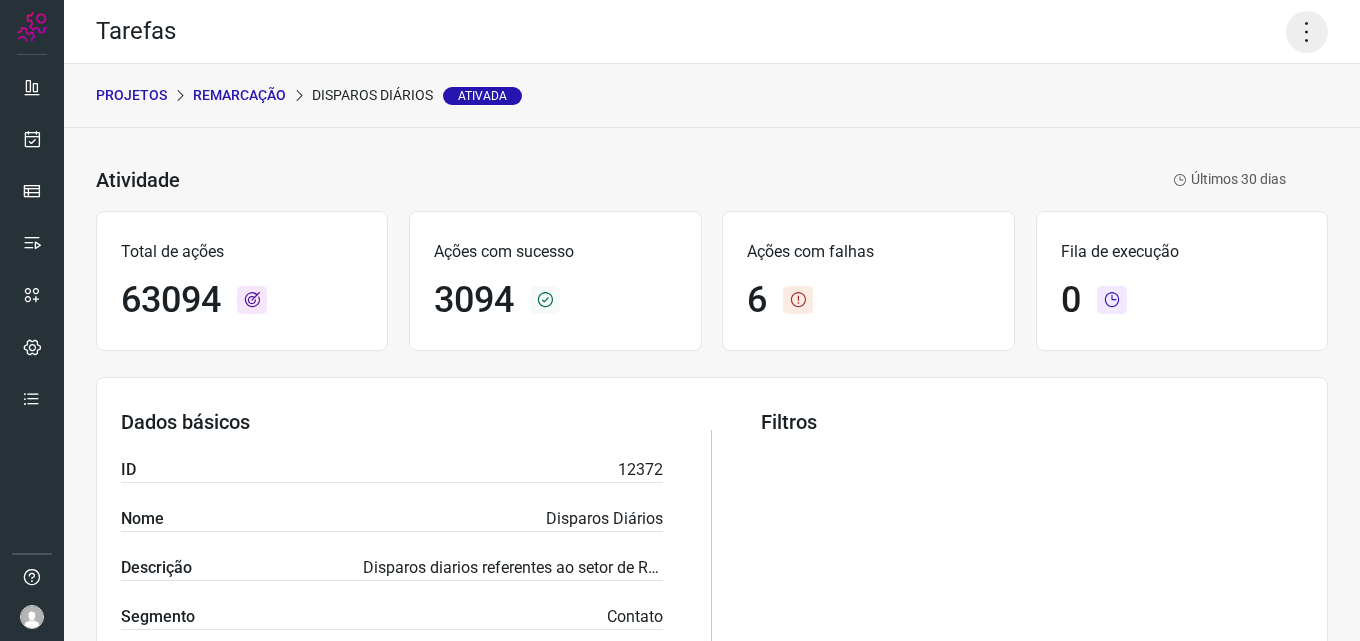 click 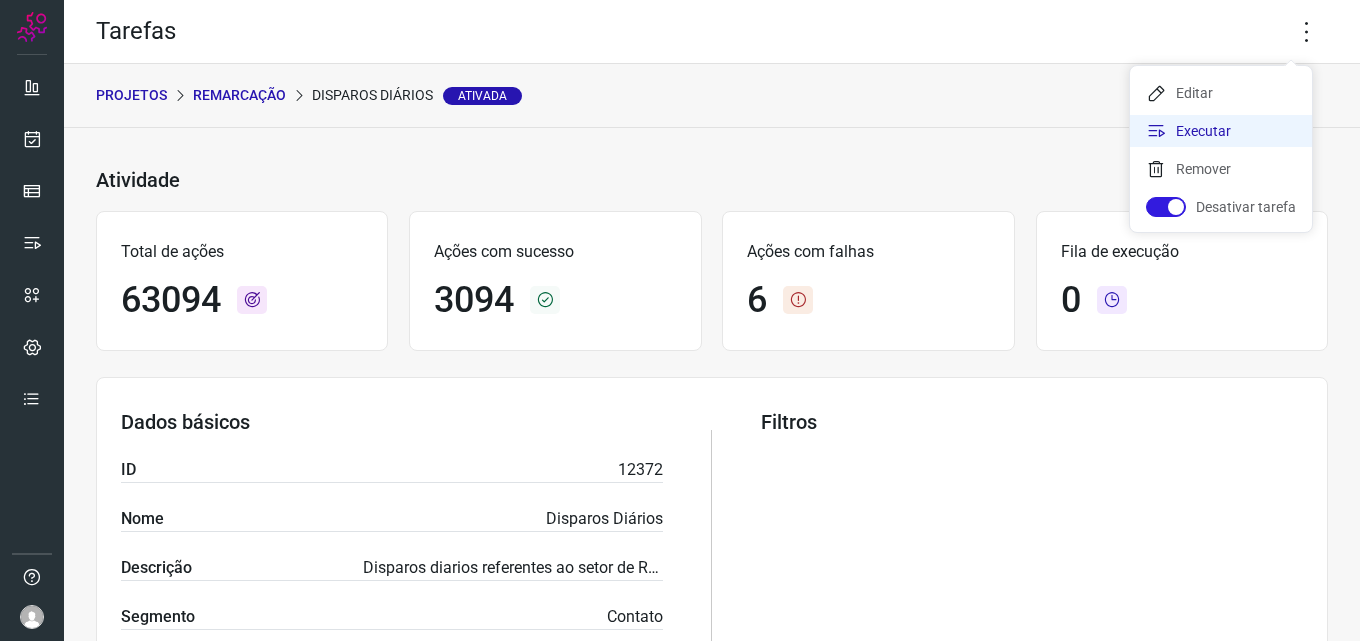 click on "Executar" 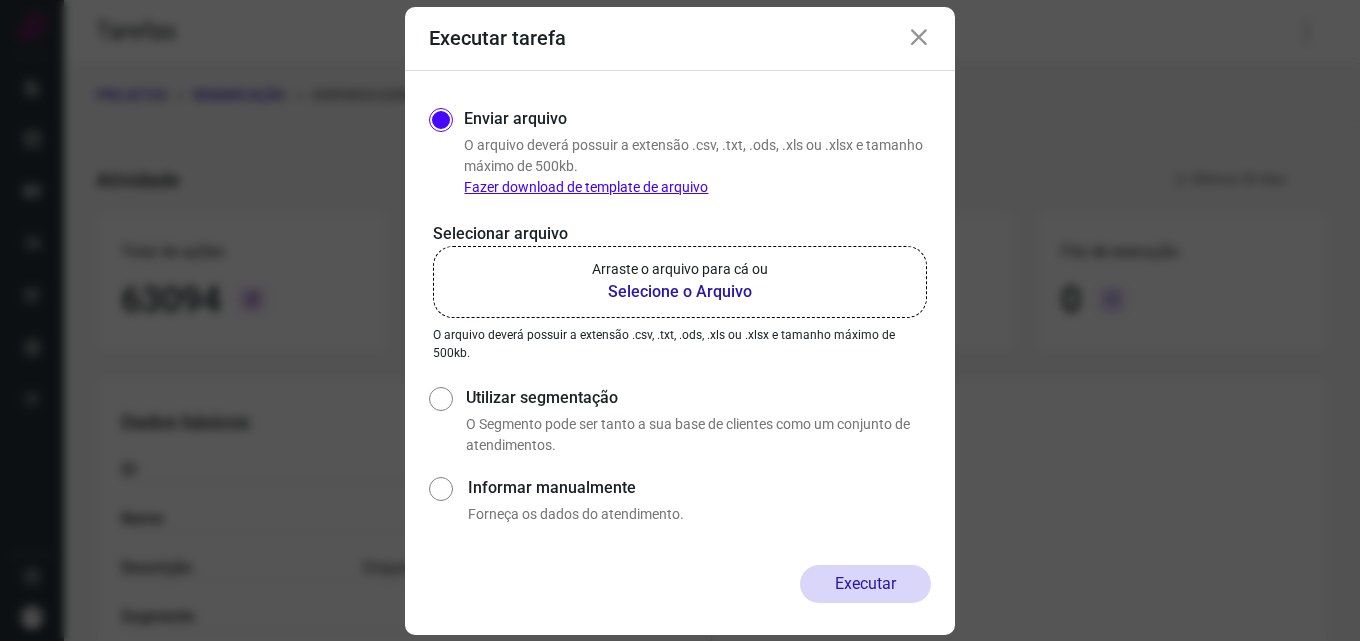click on "Selecione o Arquivo" at bounding box center (680, 292) 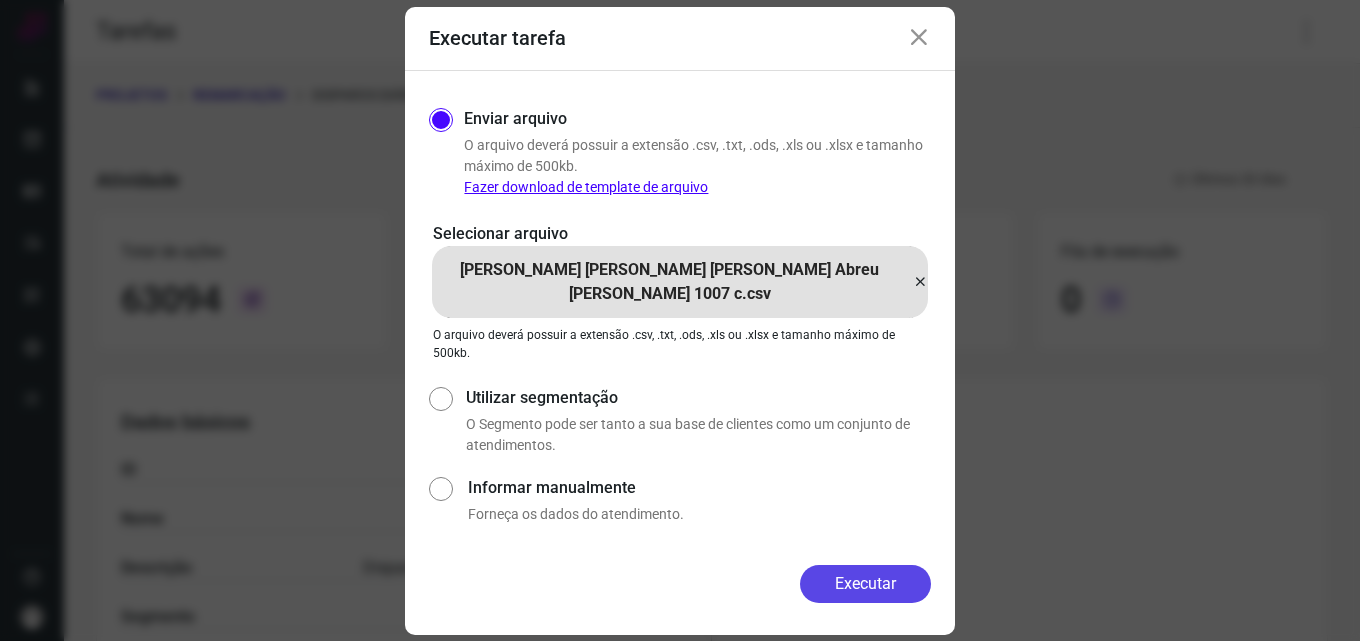 click on "Executar" at bounding box center (865, 584) 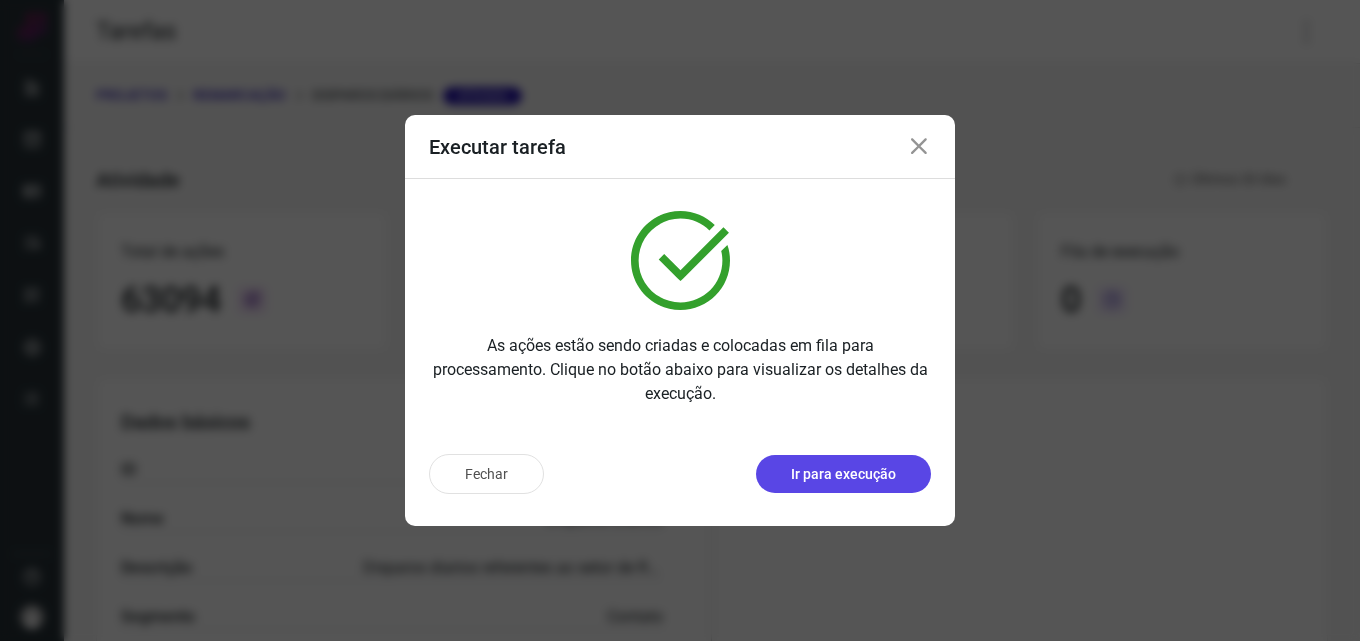 click on "Ir para execução" at bounding box center (843, 474) 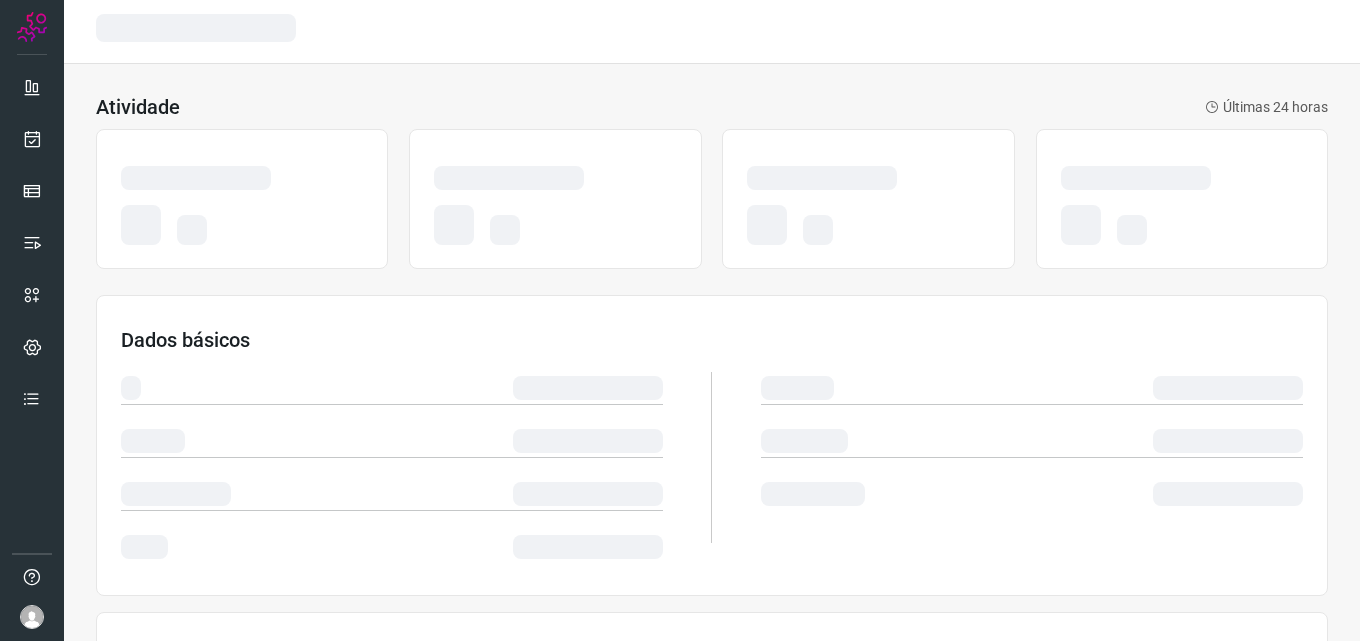 scroll, scrollTop: 0, scrollLeft: 0, axis: both 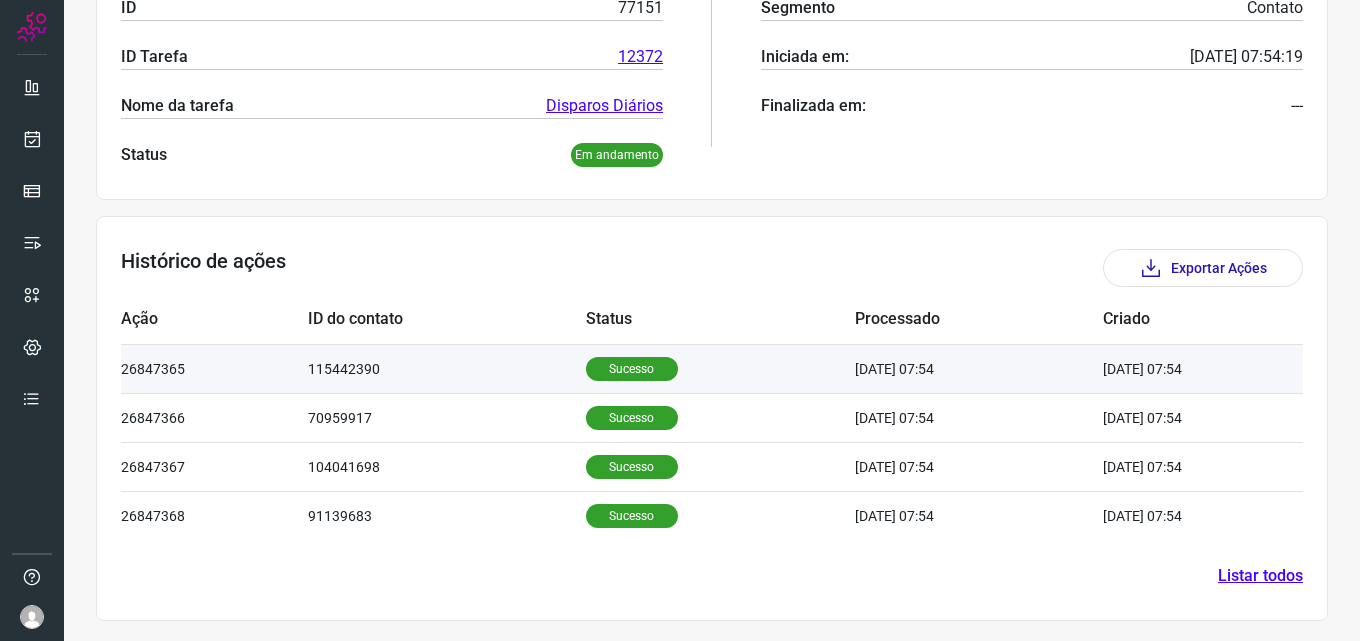 click on "Sucesso" at bounding box center (720, 368) 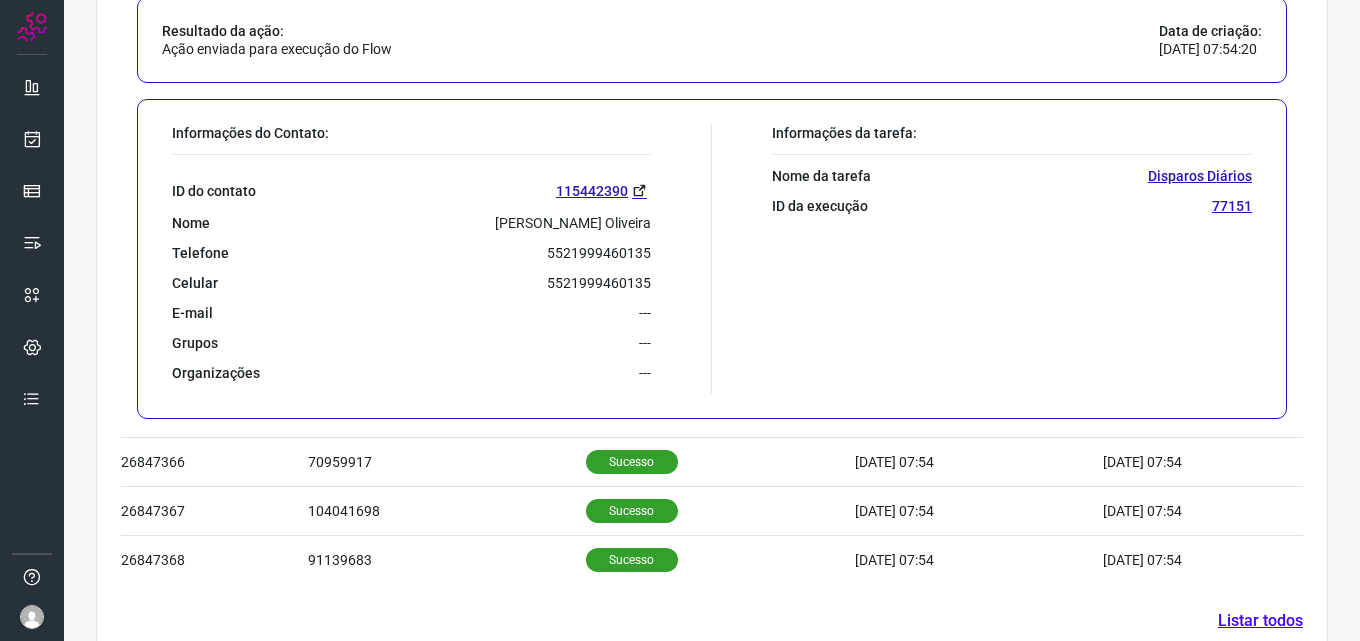 scroll, scrollTop: 866, scrollLeft: 0, axis: vertical 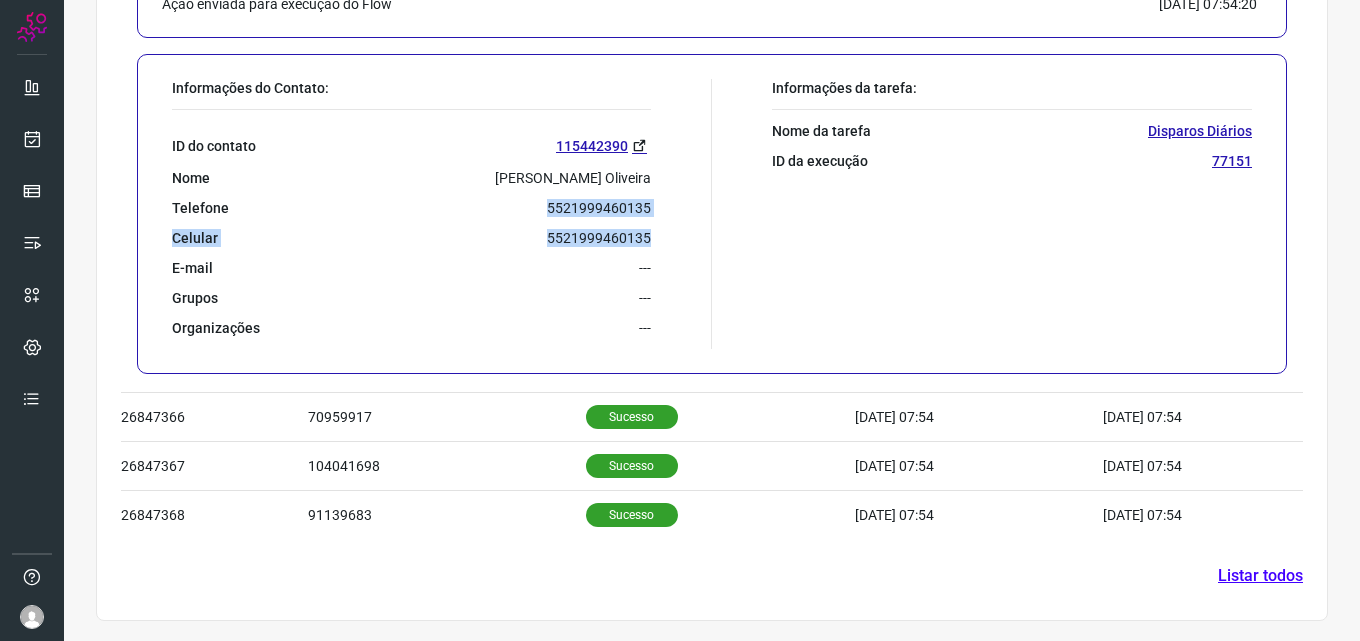 drag, startPoint x: 570, startPoint y: 211, endPoint x: 649, endPoint y: 222, distance: 79.762146 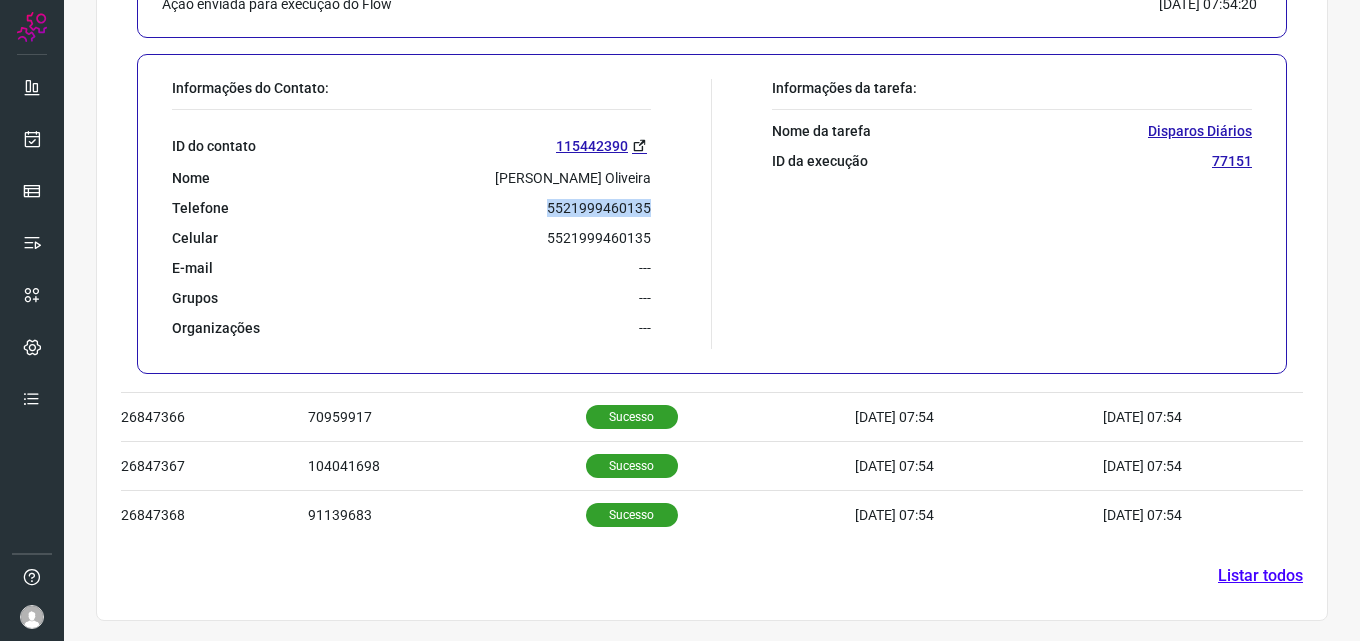 drag, startPoint x: 577, startPoint y: 202, endPoint x: 657, endPoint y: 204, distance: 80.024994 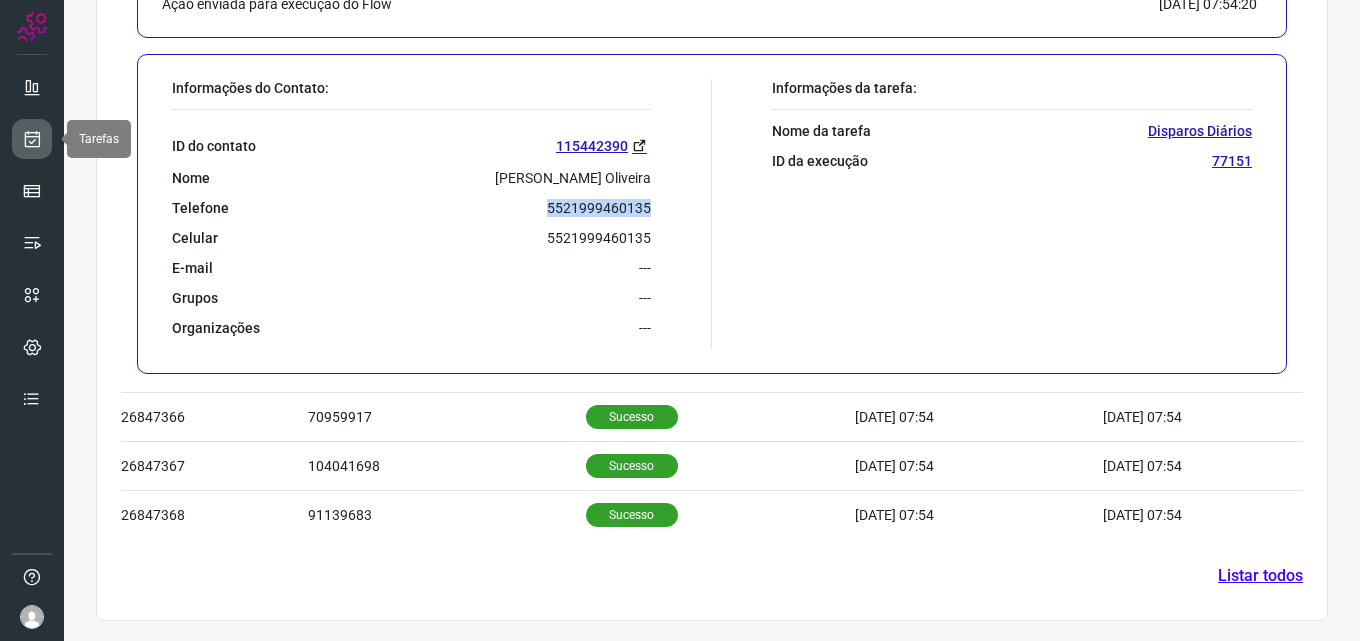 click at bounding box center [32, 139] 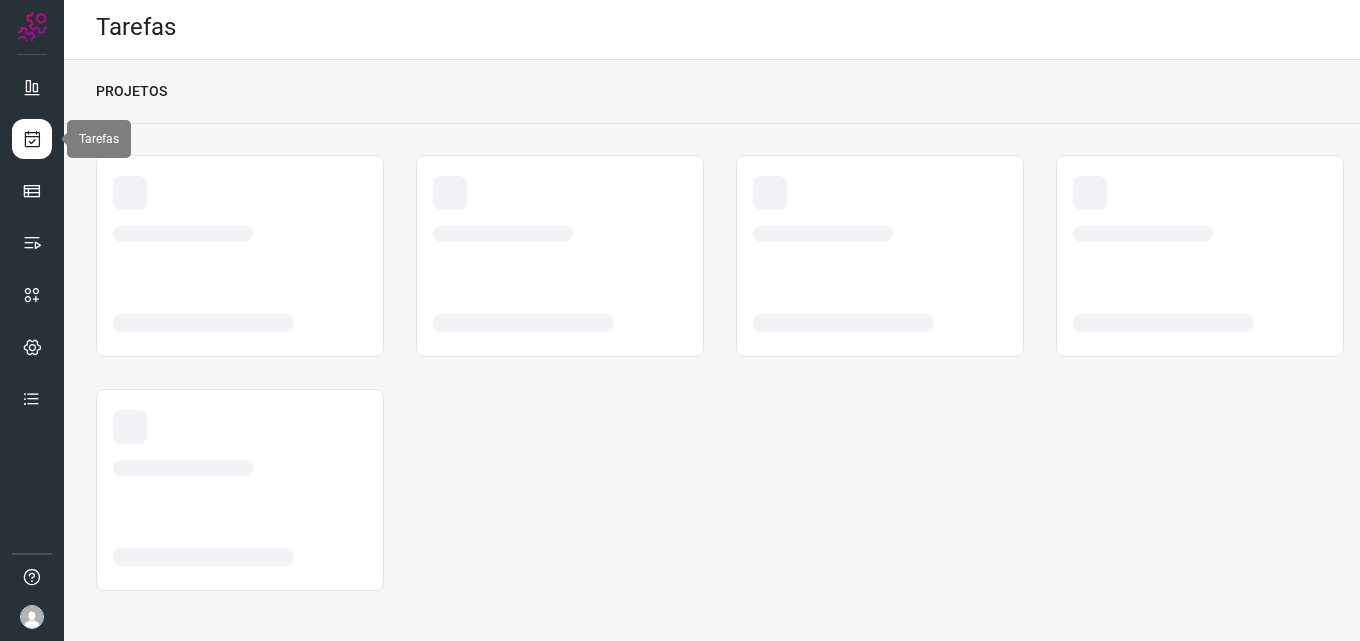 scroll, scrollTop: 4, scrollLeft: 0, axis: vertical 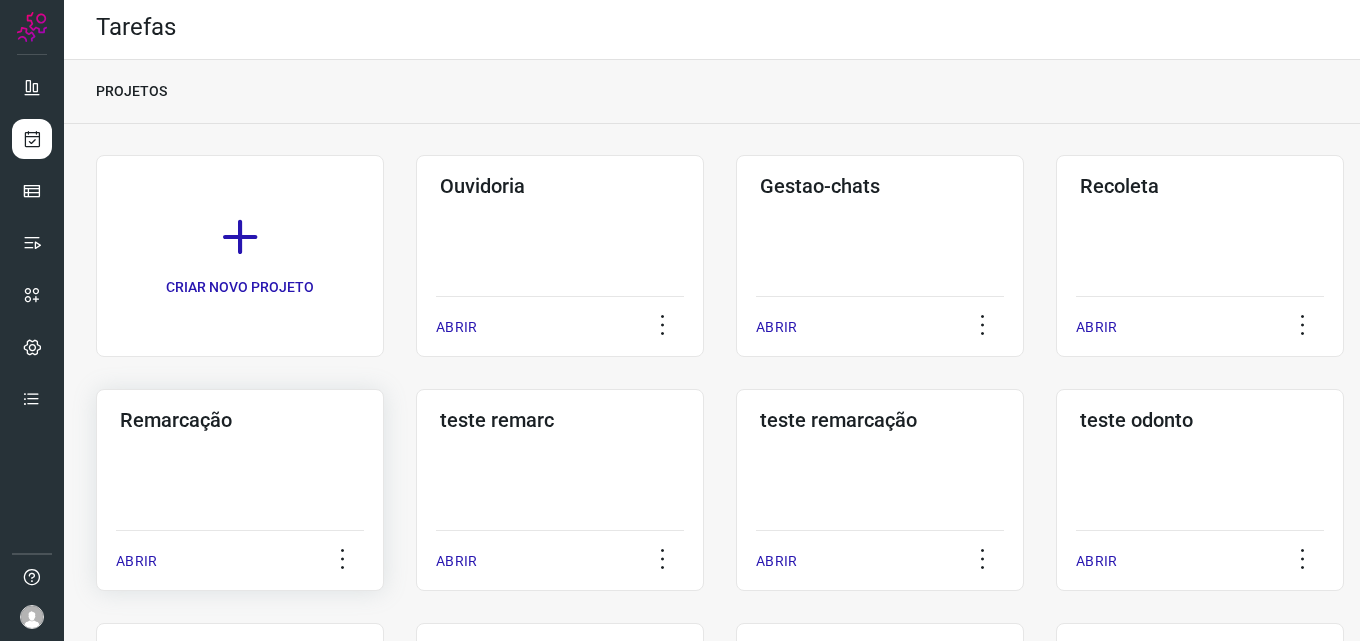 click on "Remarcação  ABRIR" 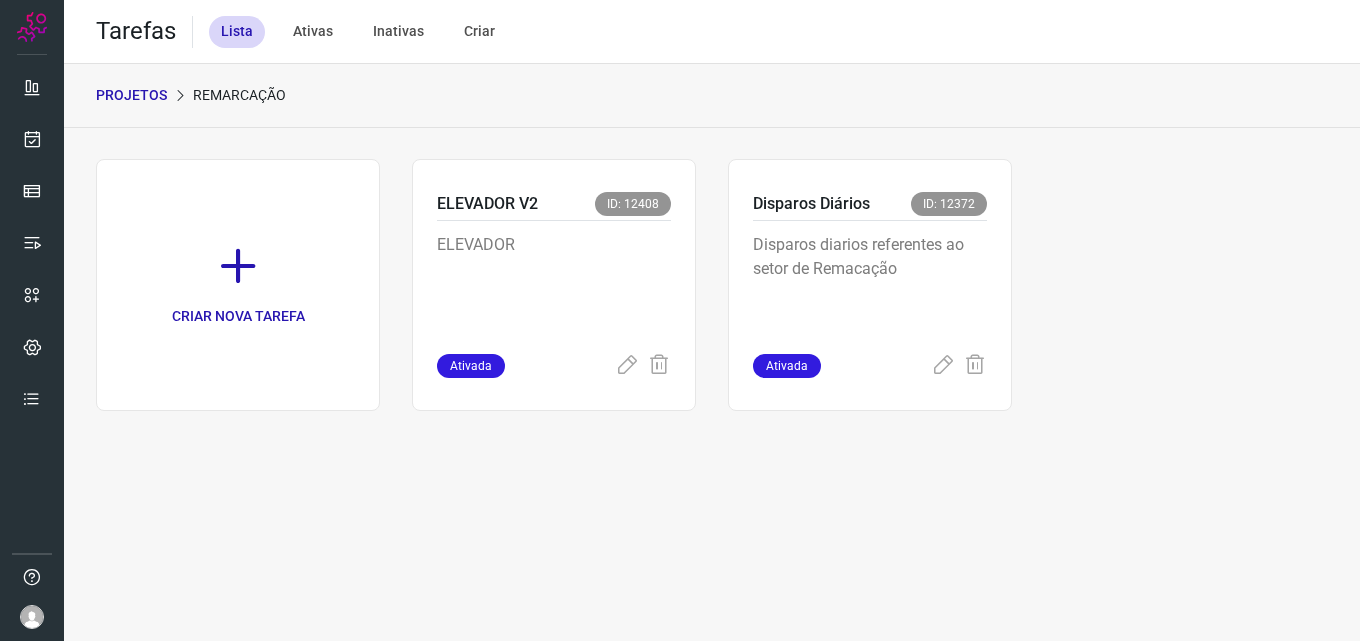 scroll, scrollTop: 0, scrollLeft: 0, axis: both 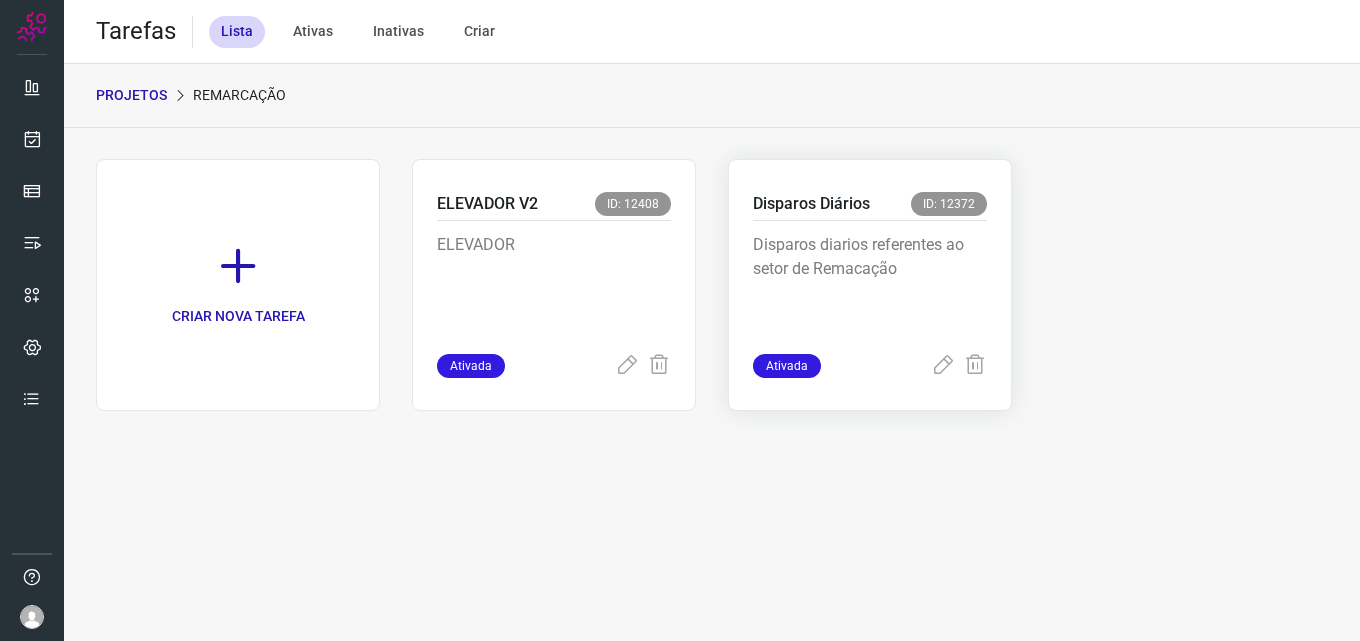 click on "Disparos Diários" at bounding box center [811, 204] 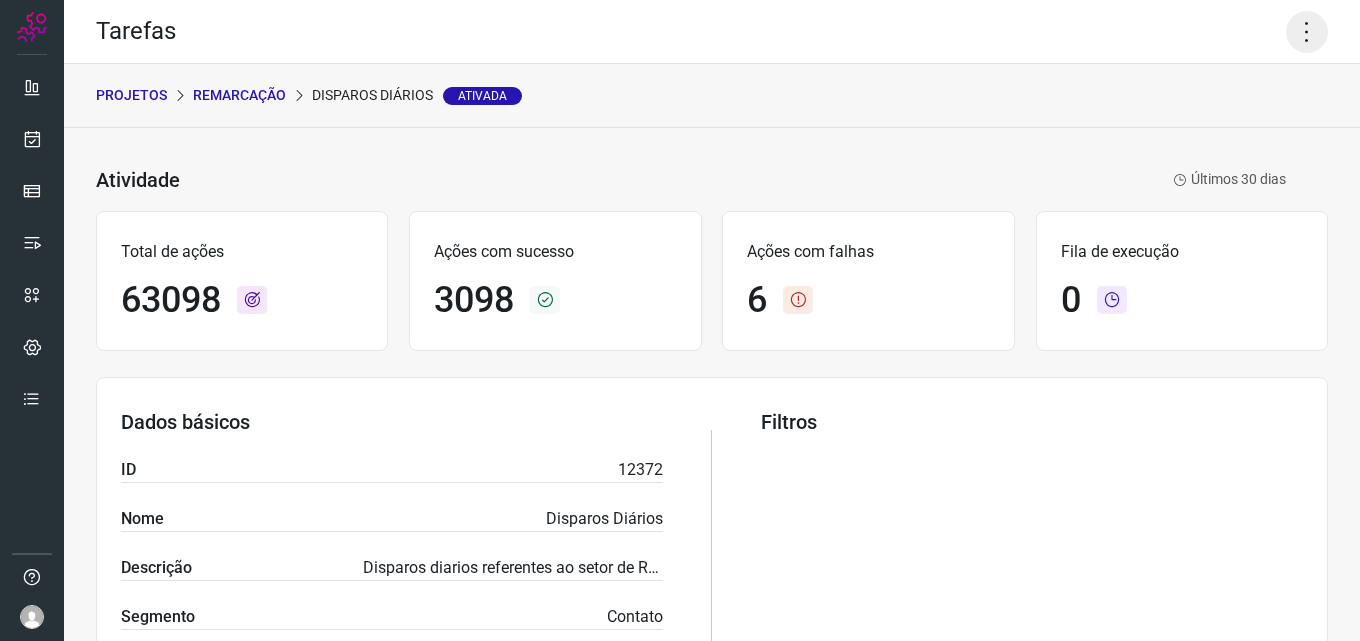 click 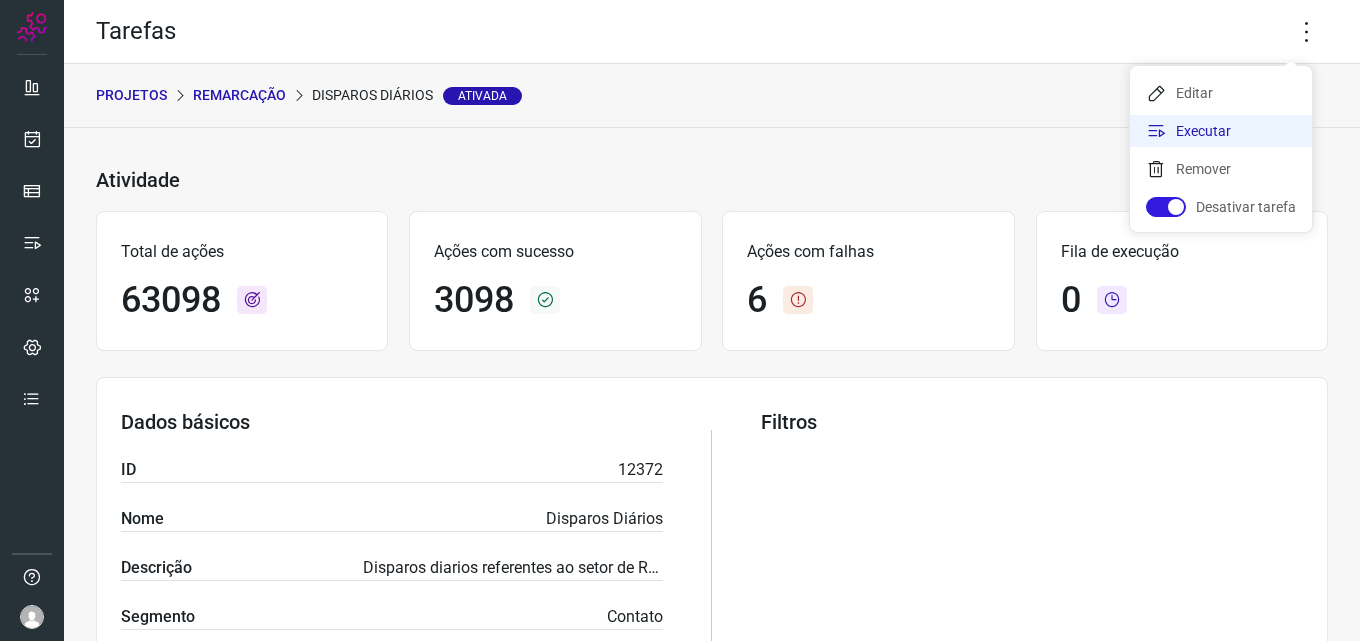 click on "Executar" 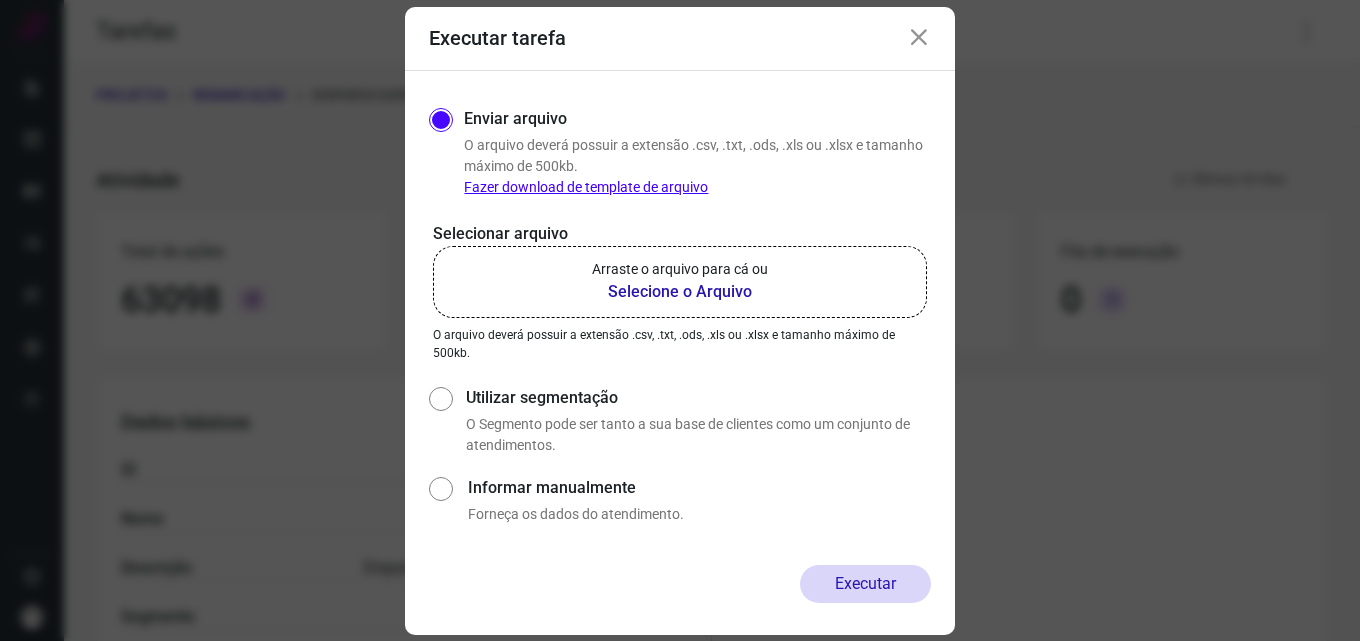 click on "Selecione o Arquivo" at bounding box center [680, 292] 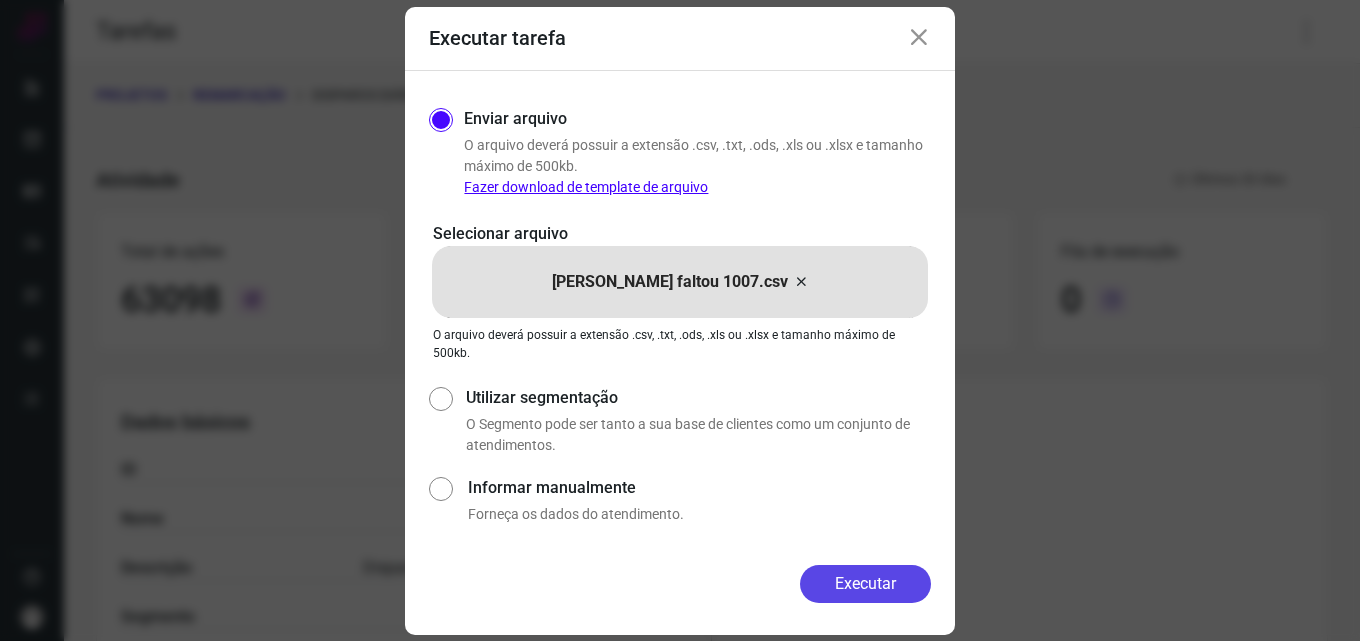 click on "Executar" at bounding box center (865, 584) 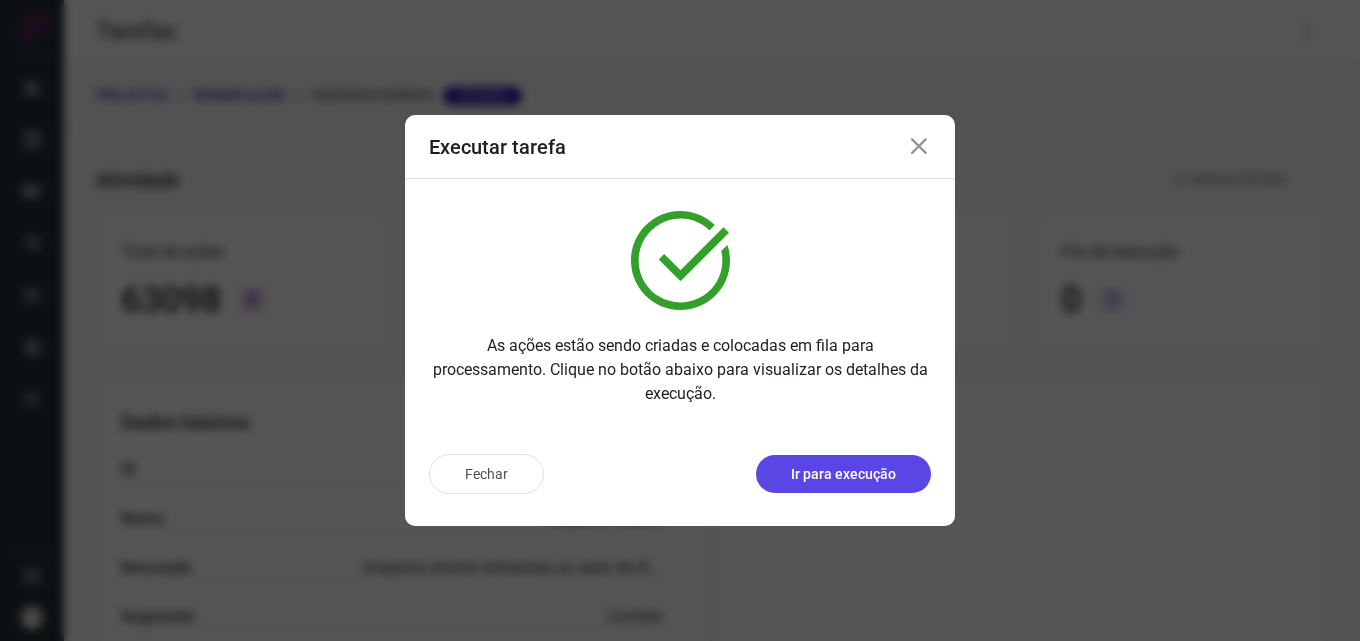 click on "Ir para execução" at bounding box center (843, 474) 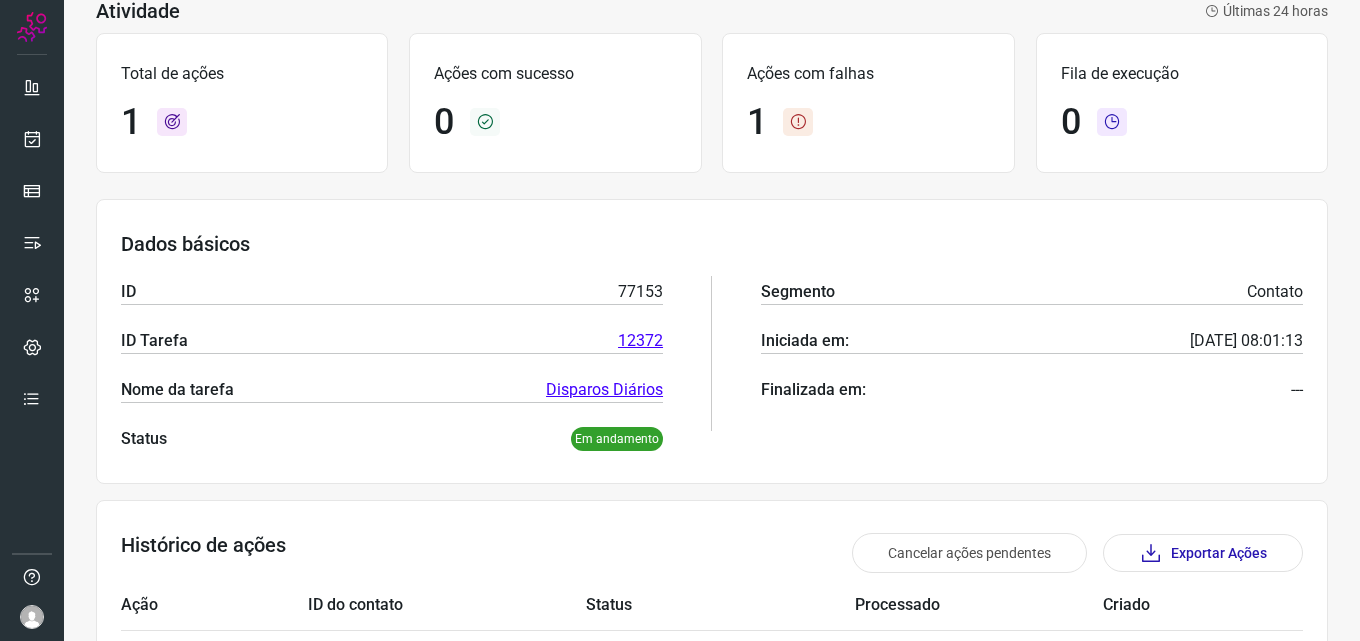 scroll, scrollTop: 235, scrollLeft: 0, axis: vertical 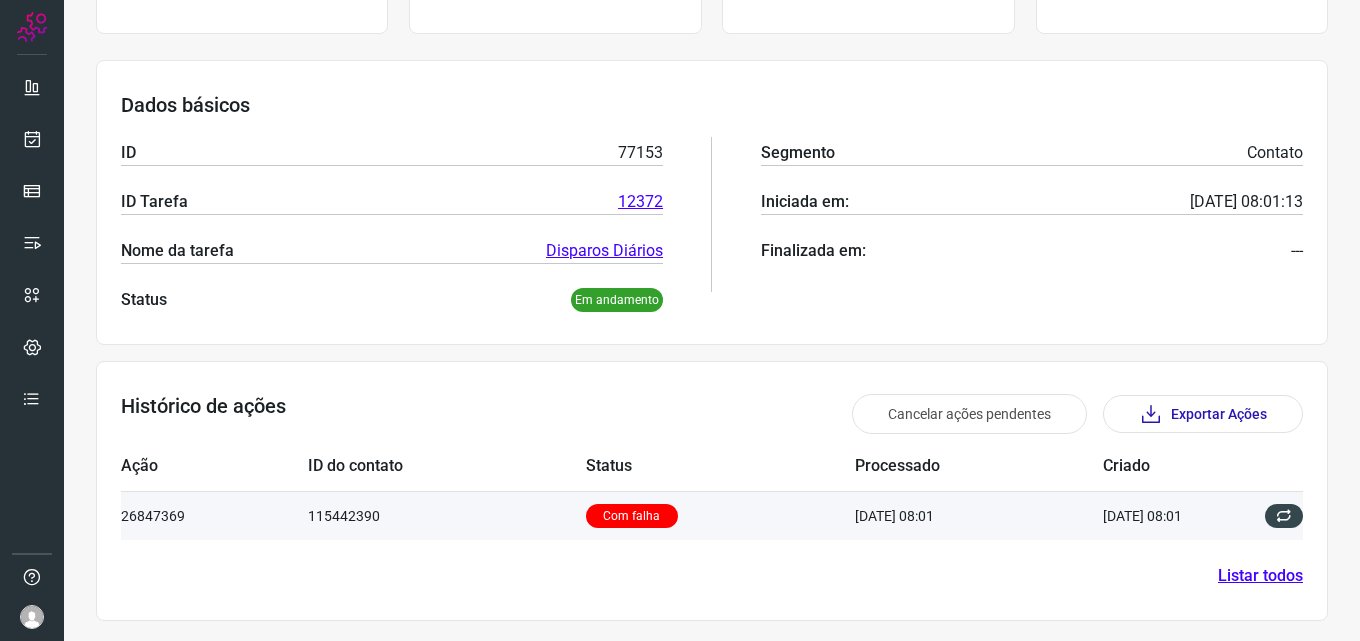 click on "Com falha" at bounding box center (632, 516) 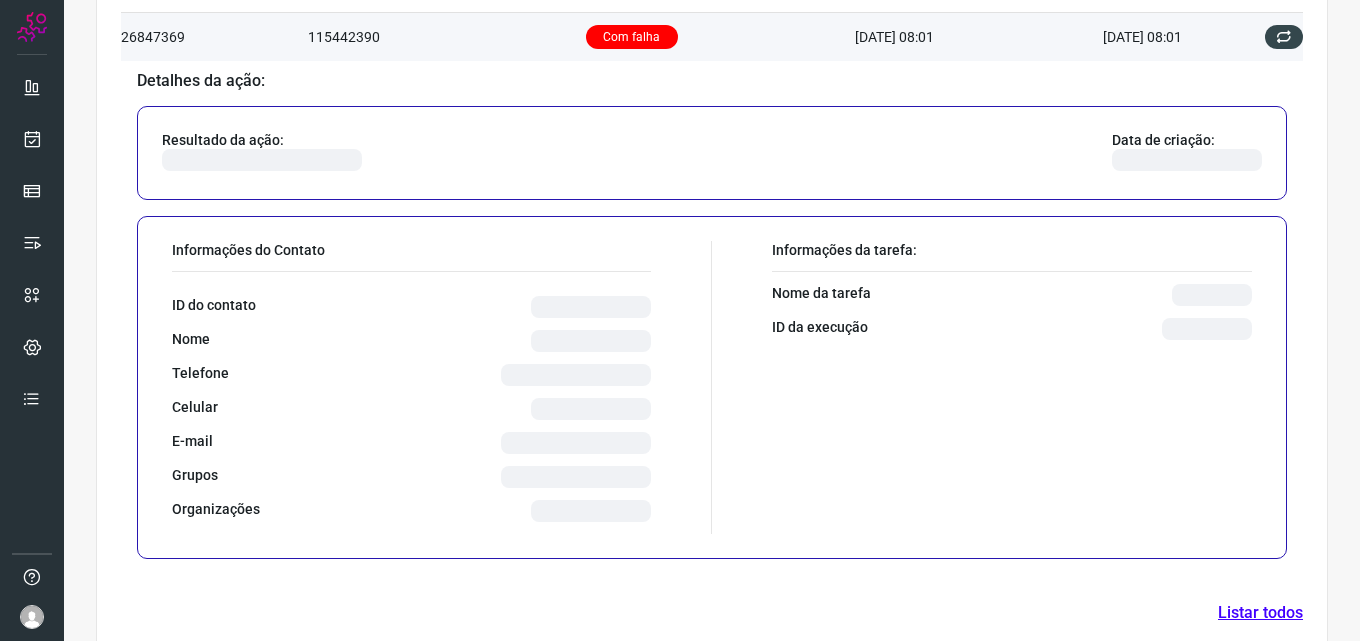scroll, scrollTop: 720, scrollLeft: 0, axis: vertical 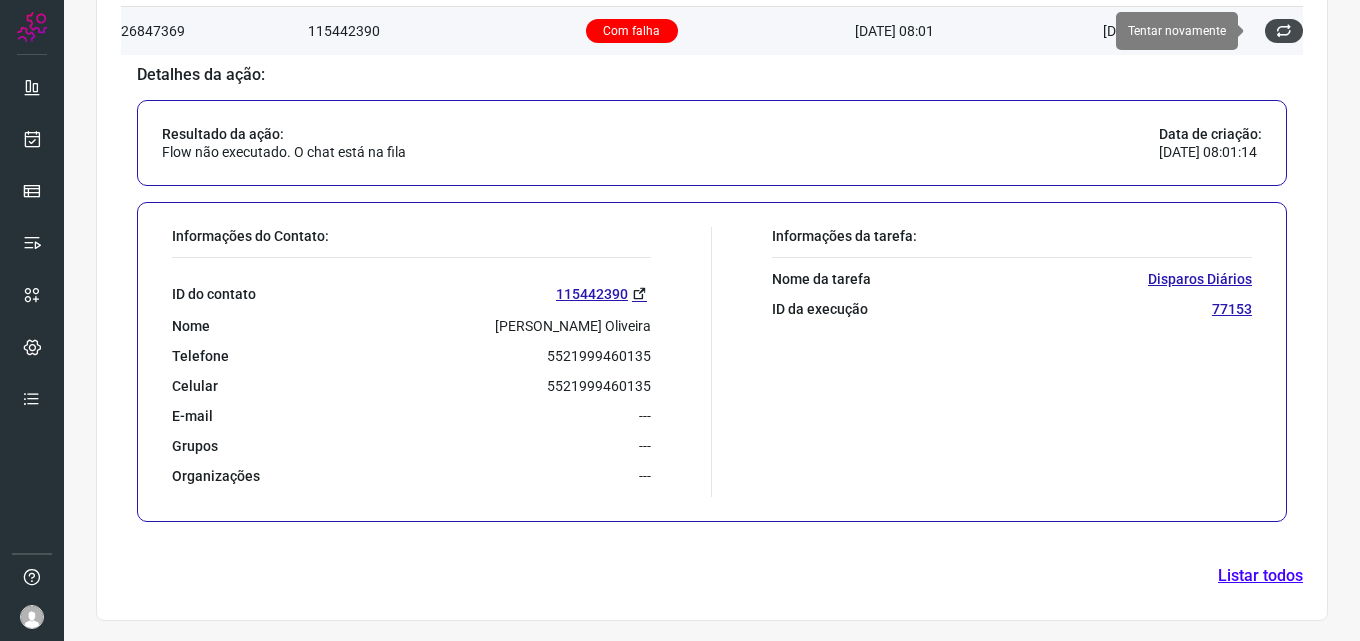 click at bounding box center (1284, 31) 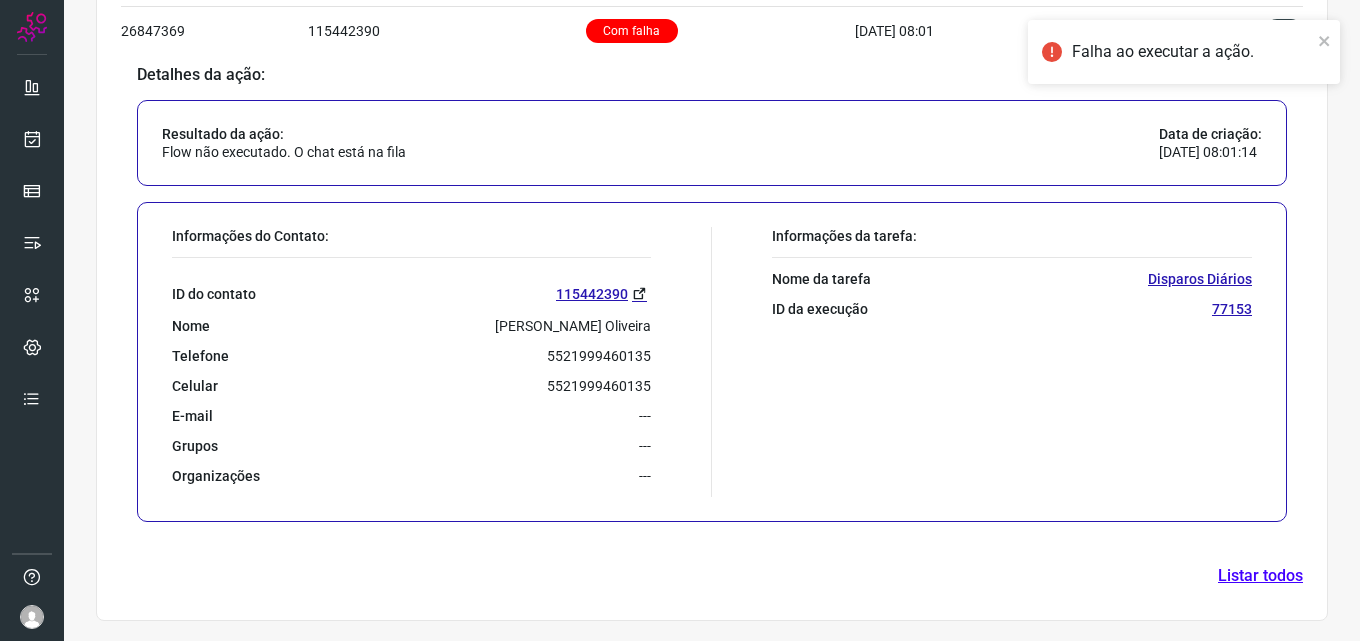 scroll, scrollTop: 520, scrollLeft: 0, axis: vertical 